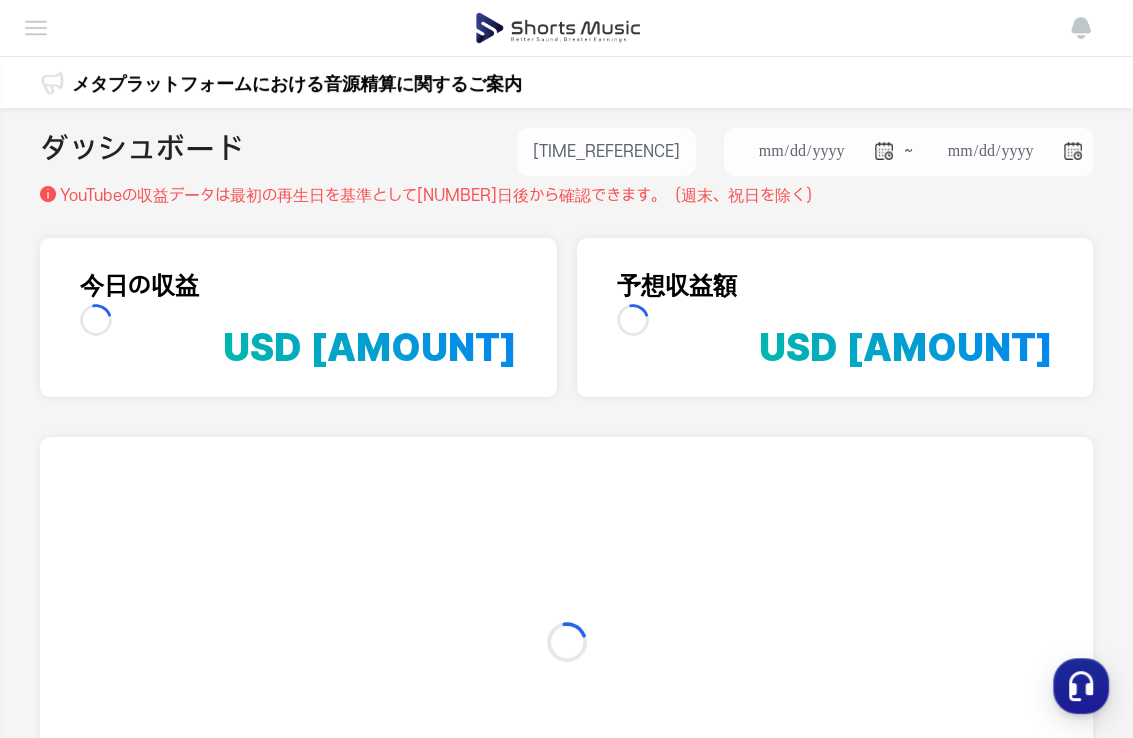 scroll, scrollTop: 0, scrollLeft: 0, axis: both 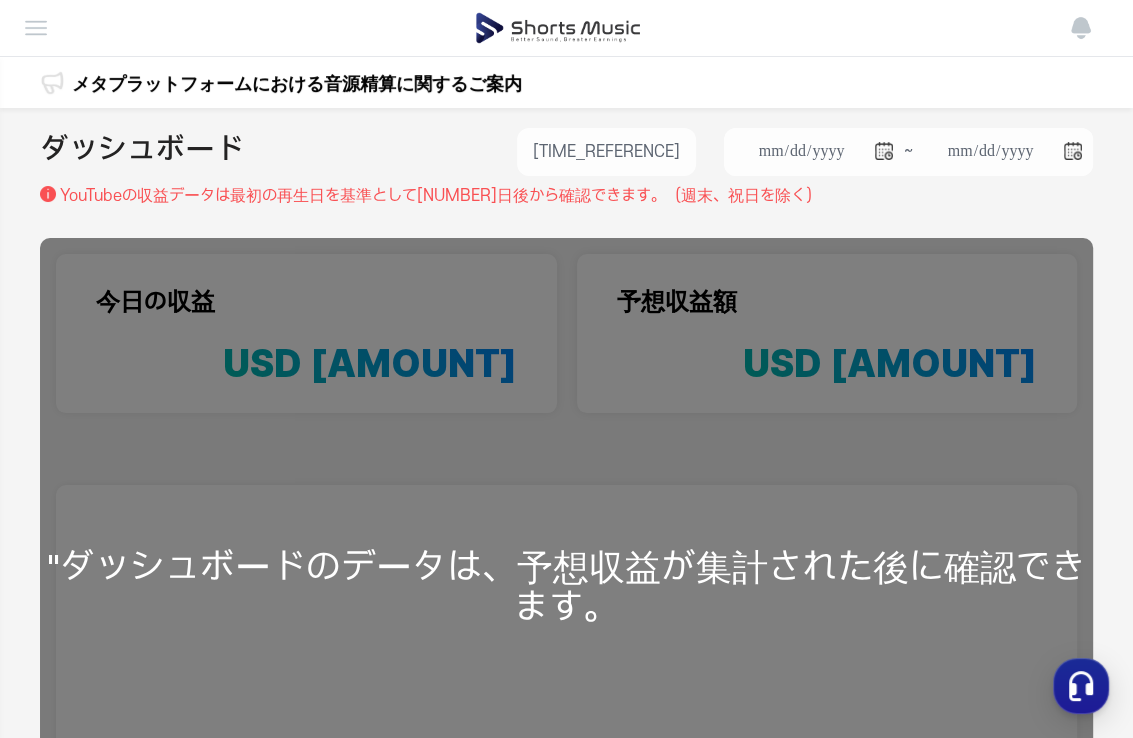 click on "**********" at bounding box center [566, 594] 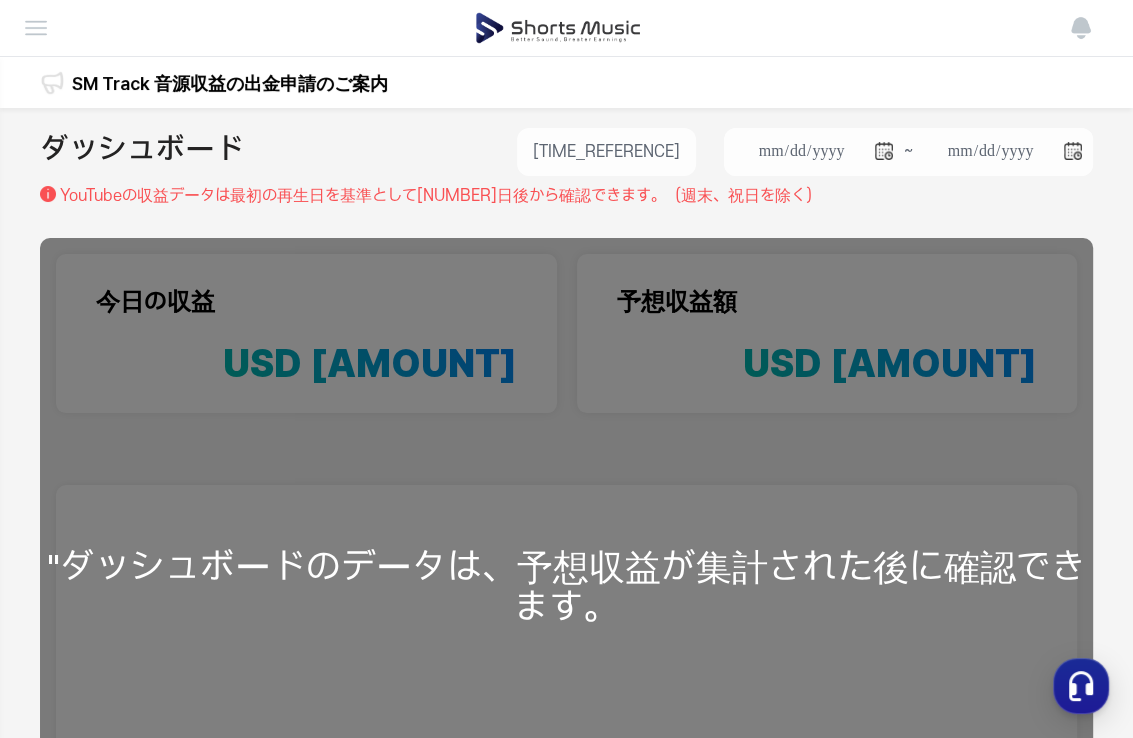 click on "**********" at bounding box center (566, 594) 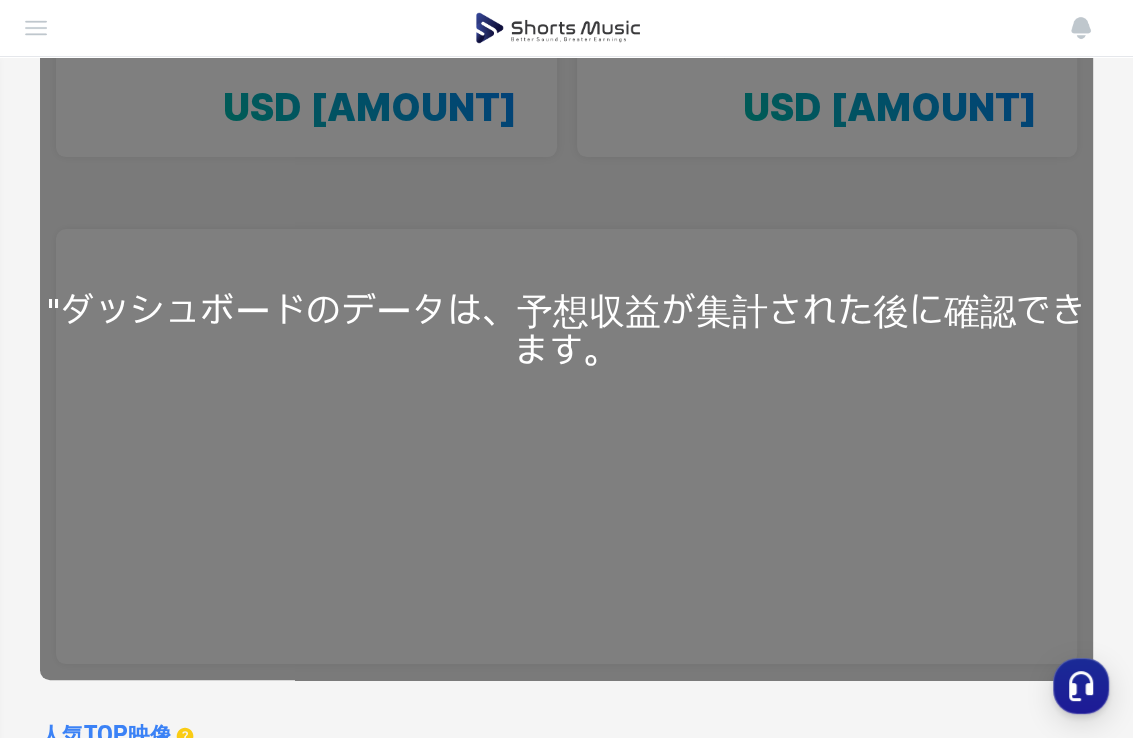 scroll, scrollTop: 0, scrollLeft: 0, axis: both 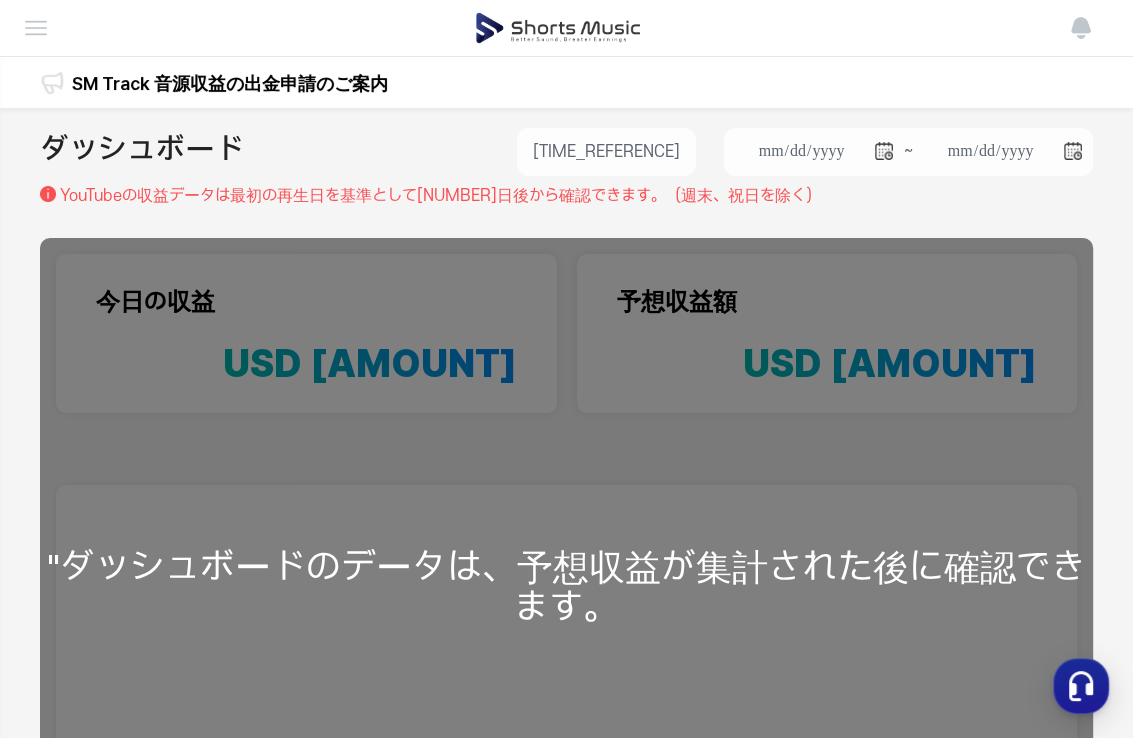 click at bounding box center (36, 28) 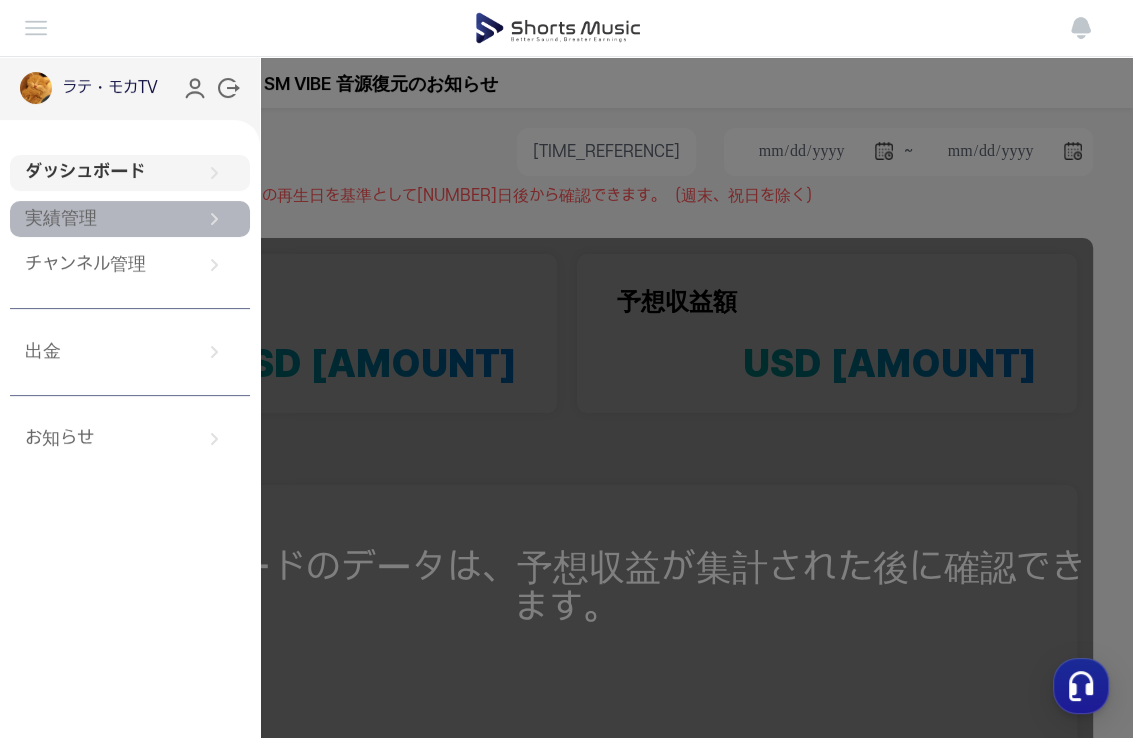 click on "実績管理" at bounding box center [130, 219] 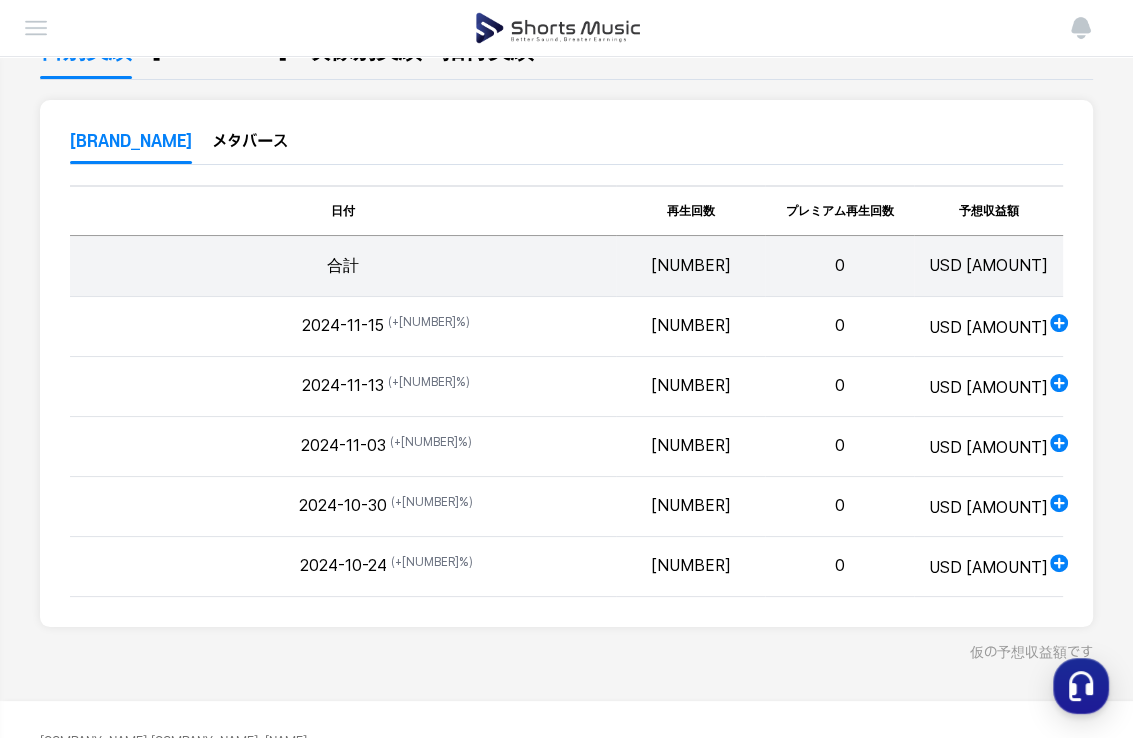 scroll, scrollTop: 0, scrollLeft: 0, axis: both 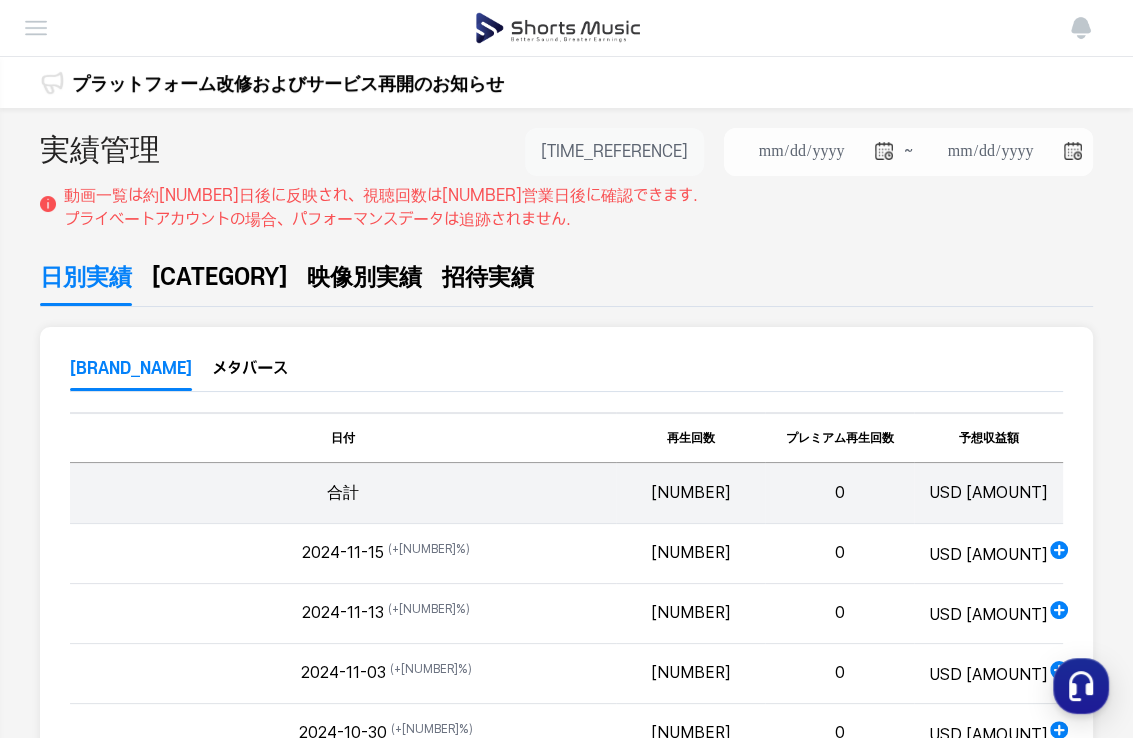 click on "30日前" at bounding box center [614, 152] 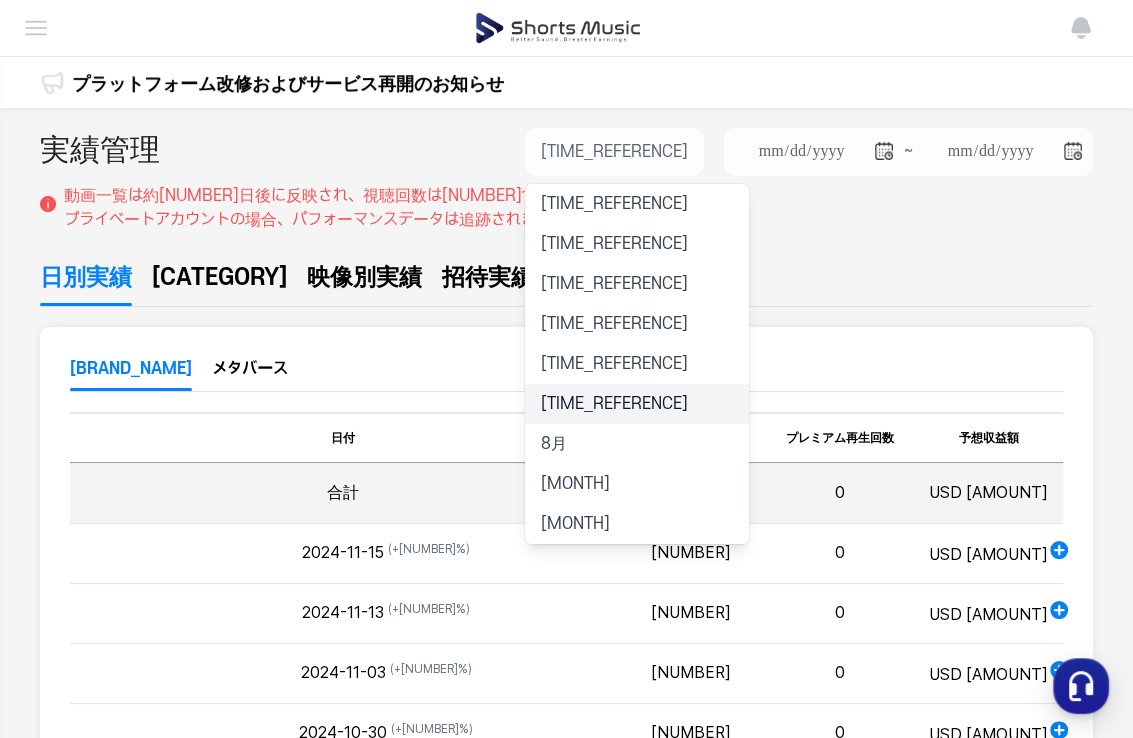 click on "1年前" at bounding box center (637, 404) 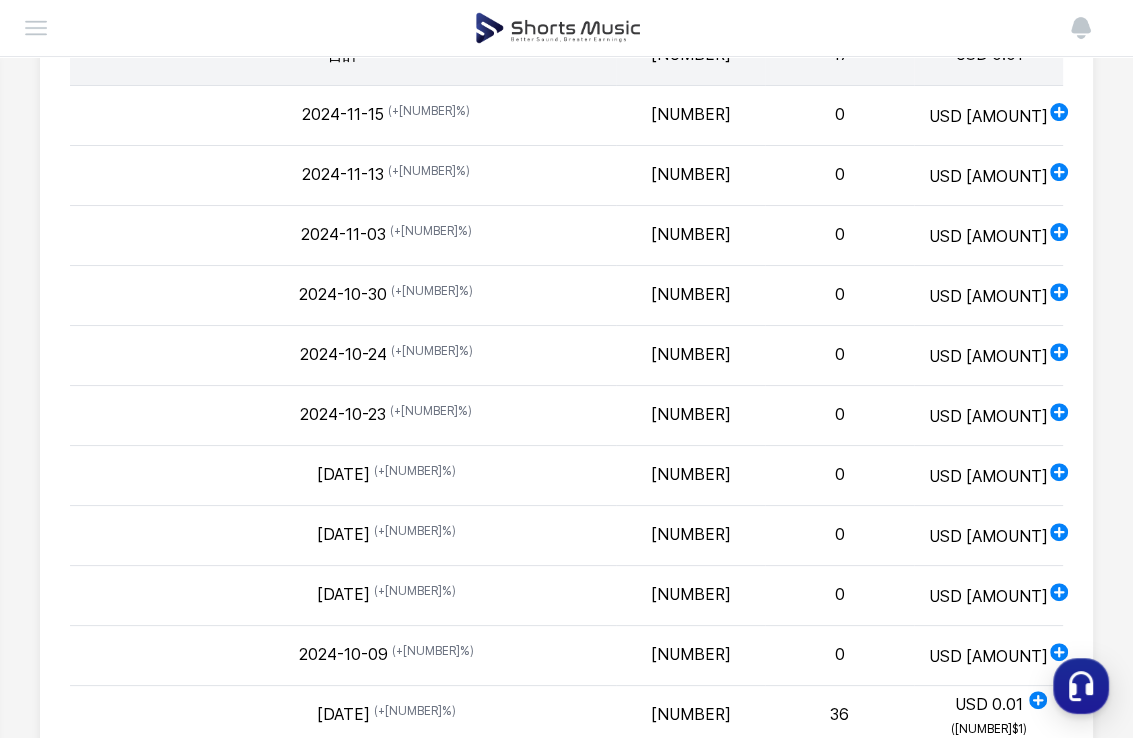 scroll, scrollTop: 0, scrollLeft: 0, axis: both 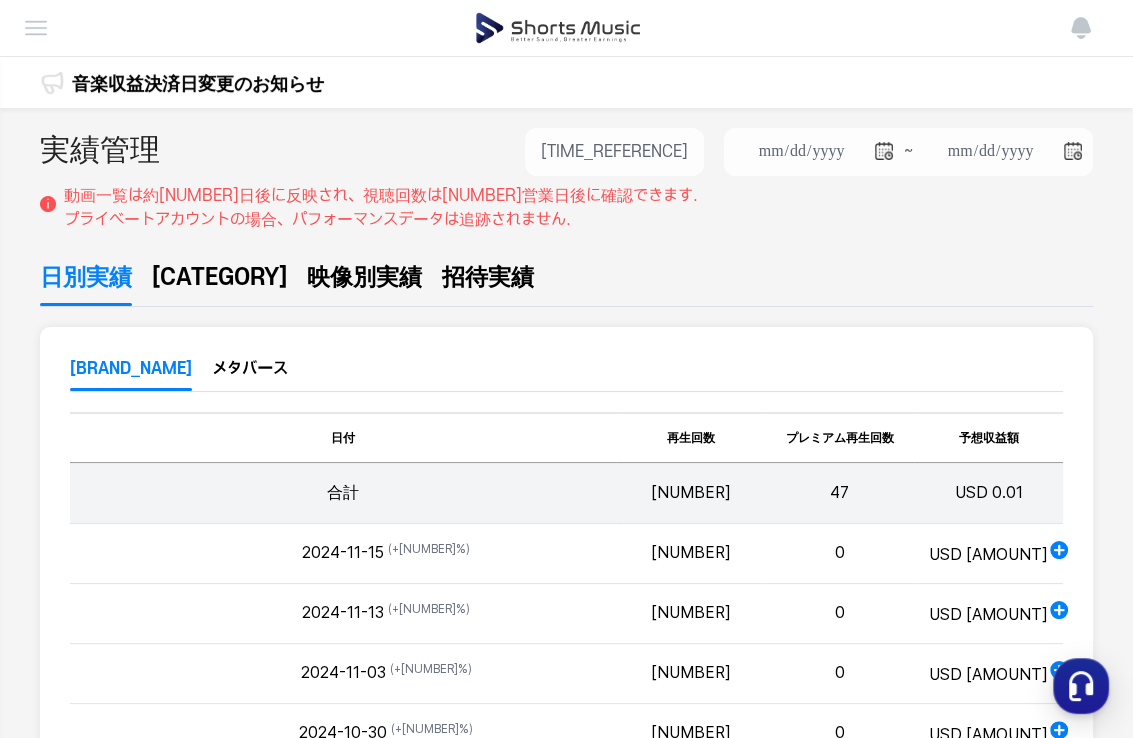 click at bounding box center (36, 28) 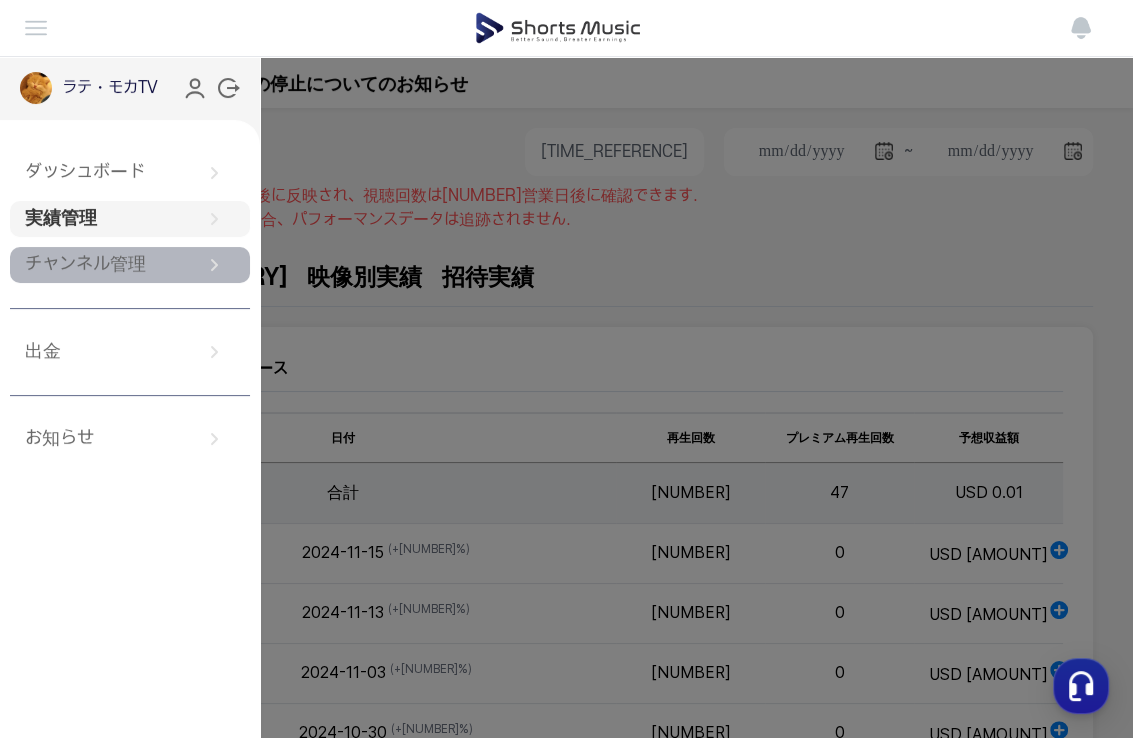 click on "チャンネル管理" at bounding box center (130, 265) 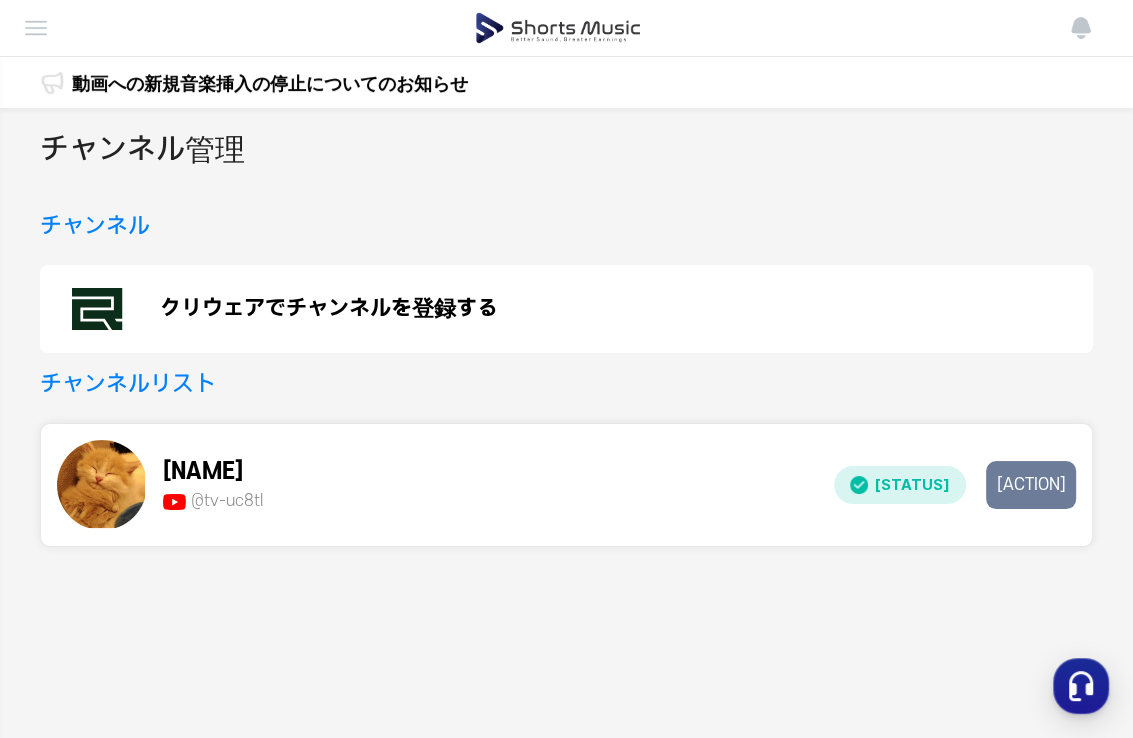 click on "ラテ☆モカTV~6匹のスコティッシュ     @tv-uc8tl     @tv-u ..." at bounding box center (437, 485) 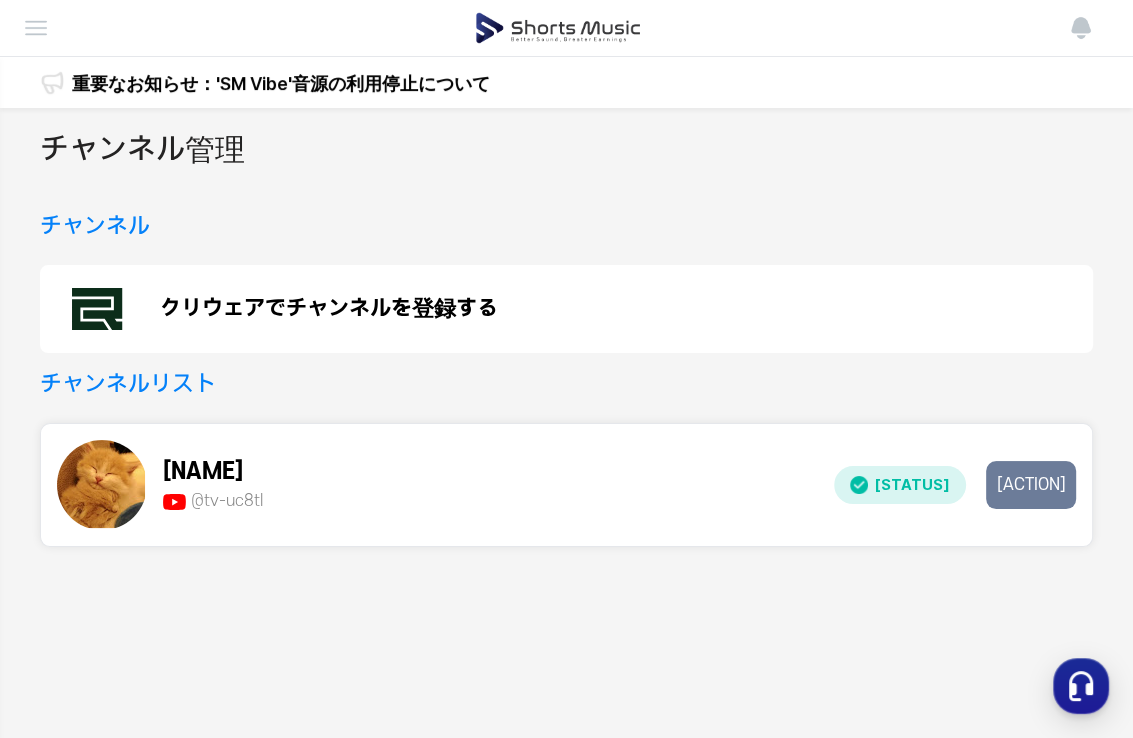 click at bounding box center [36, 28] 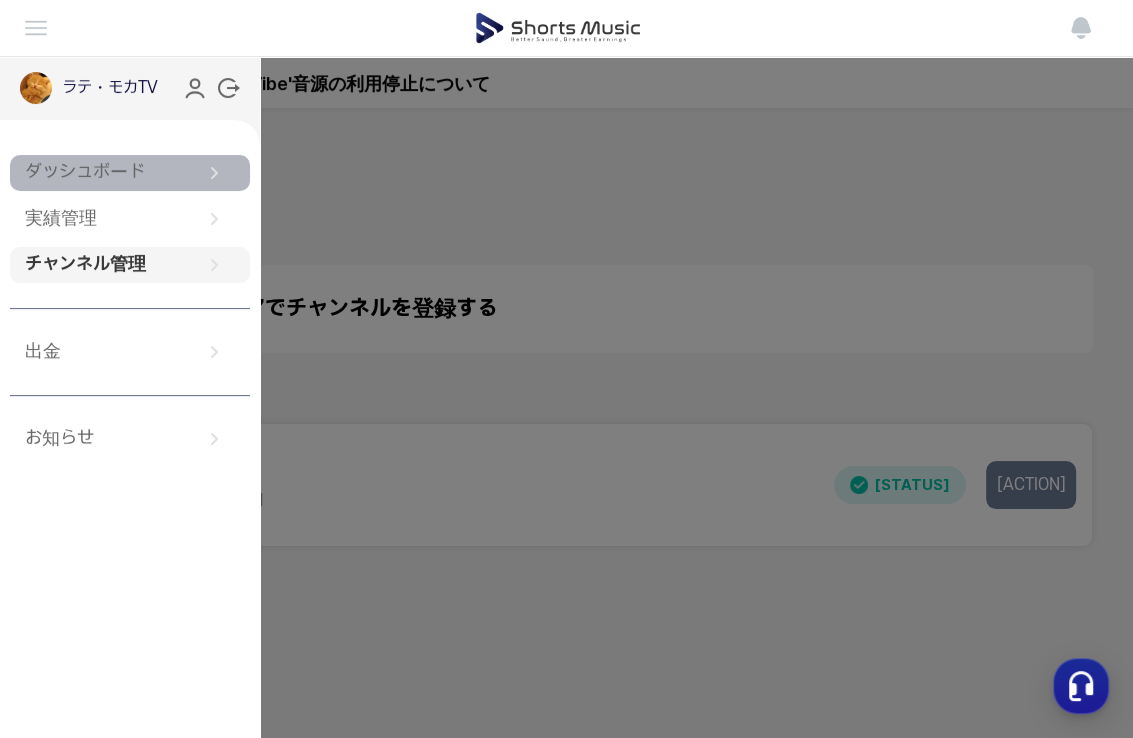 click on "ダッシュボード" at bounding box center (130, 173) 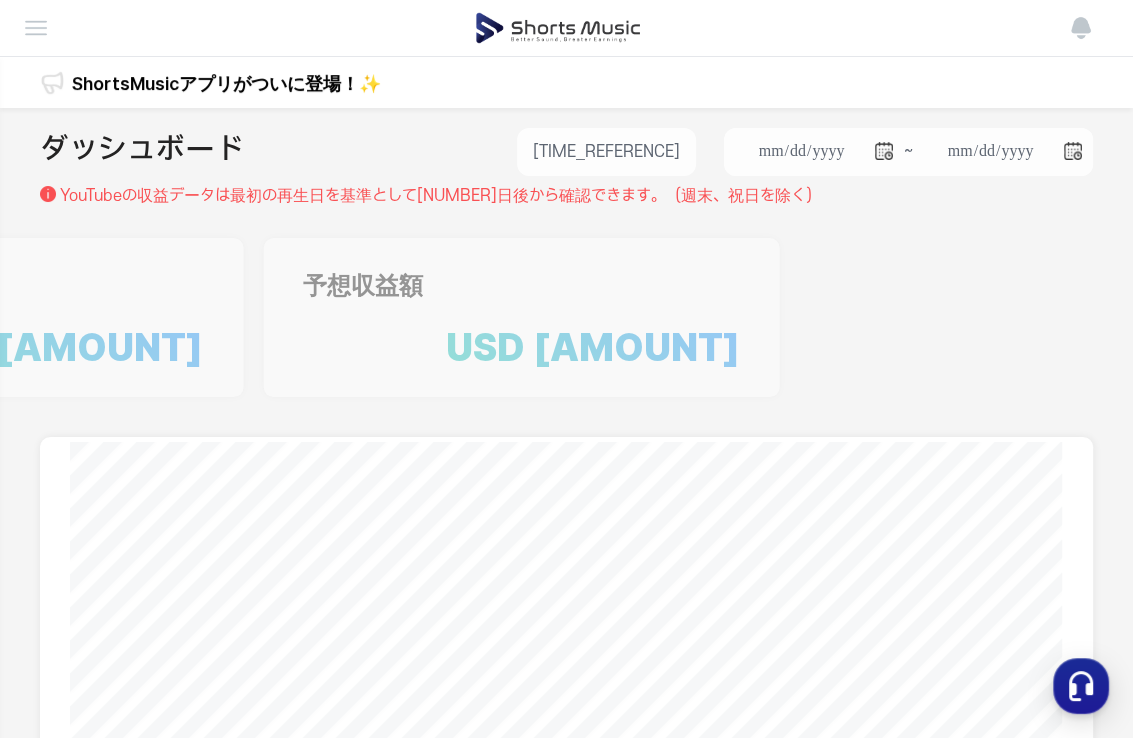 click at bounding box center (558, 28) 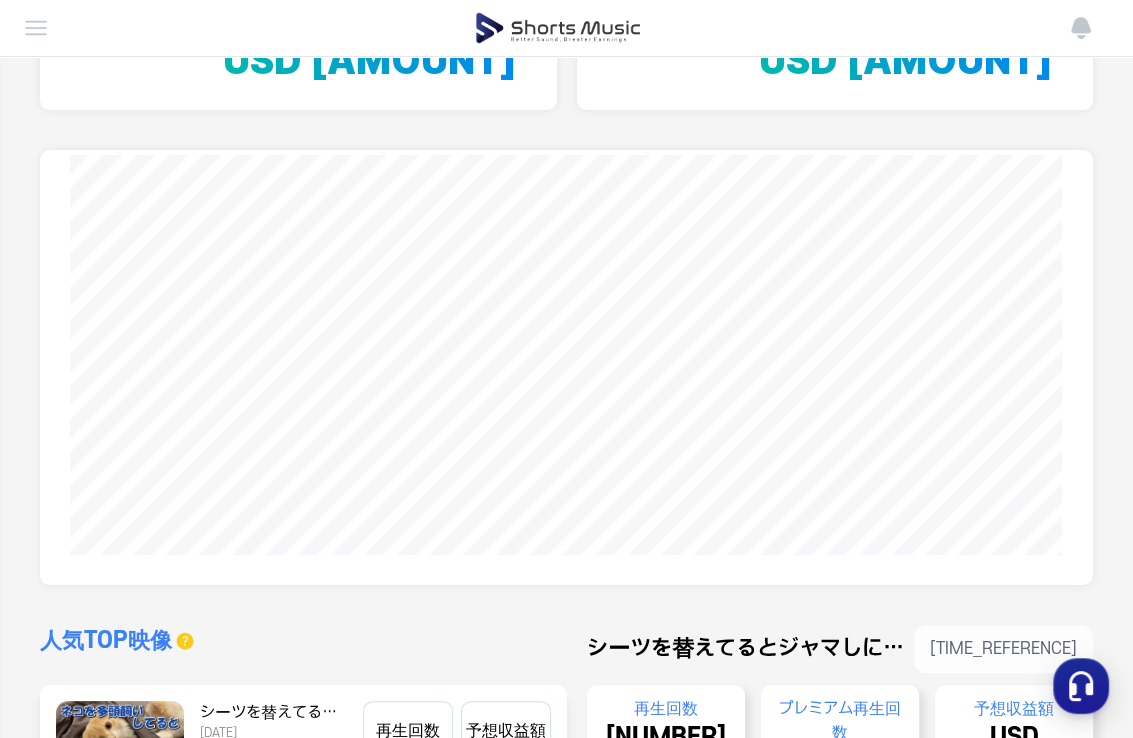 scroll, scrollTop: 280, scrollLeft: 0, axis: vertical 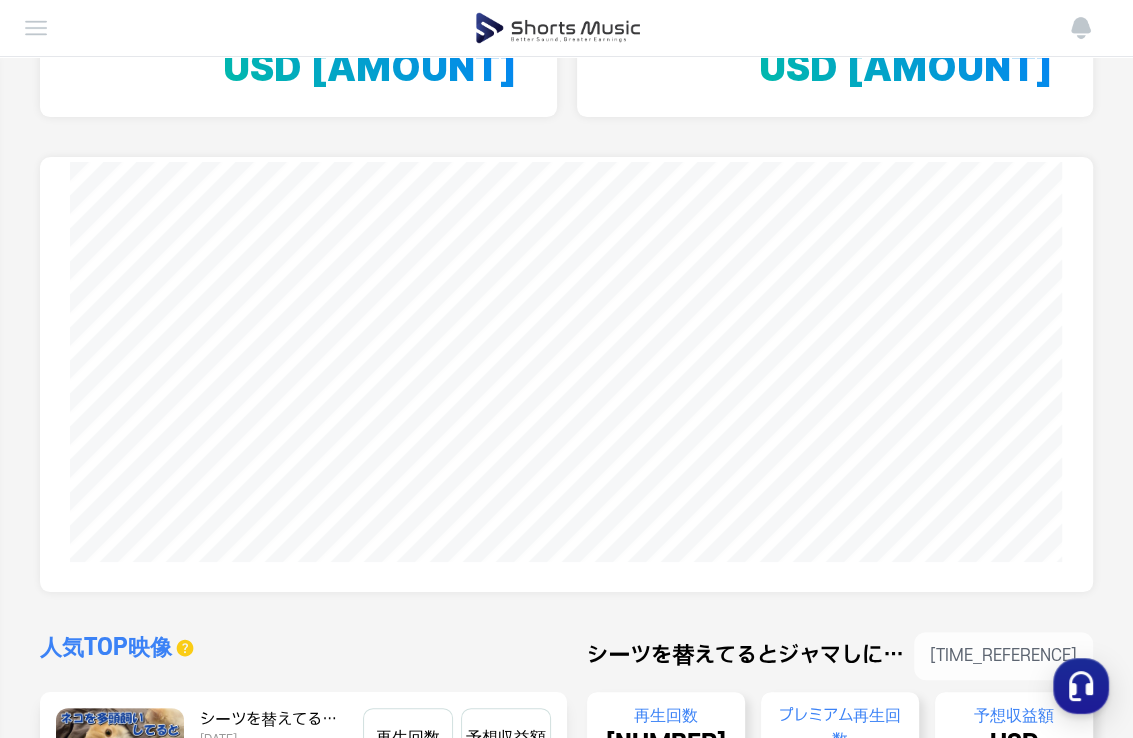 click at bounding box center (36, 28) 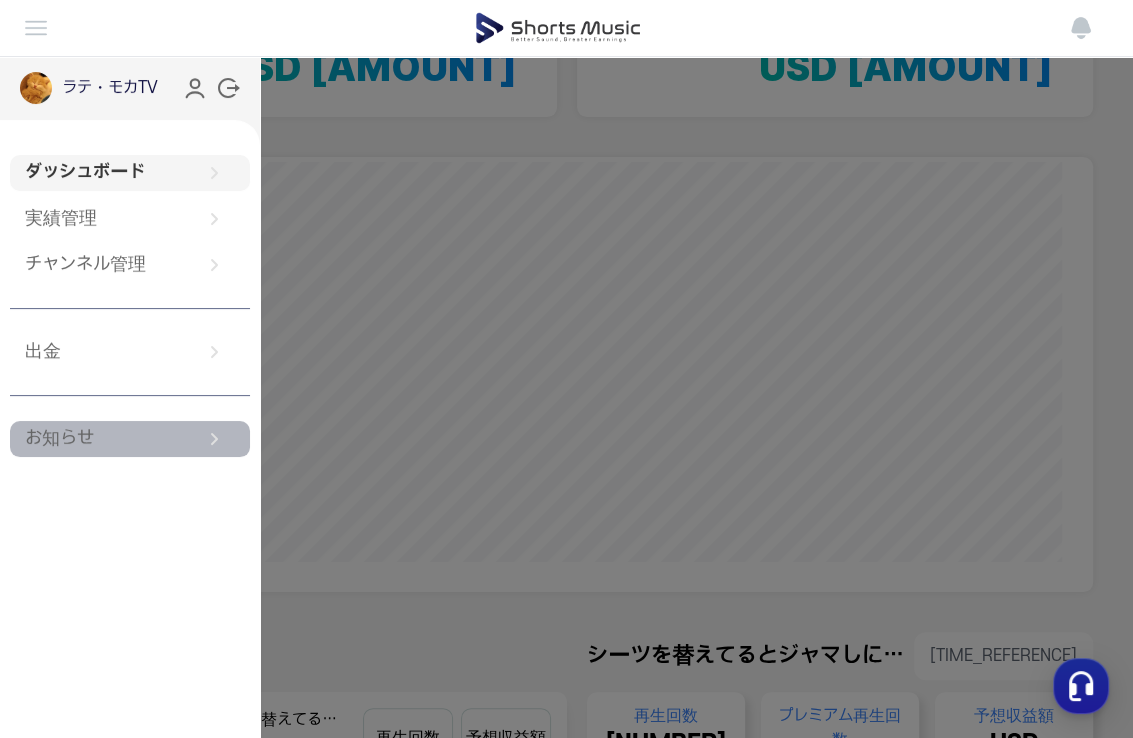 click on "お知らせ" at bounding box center [130, 439] 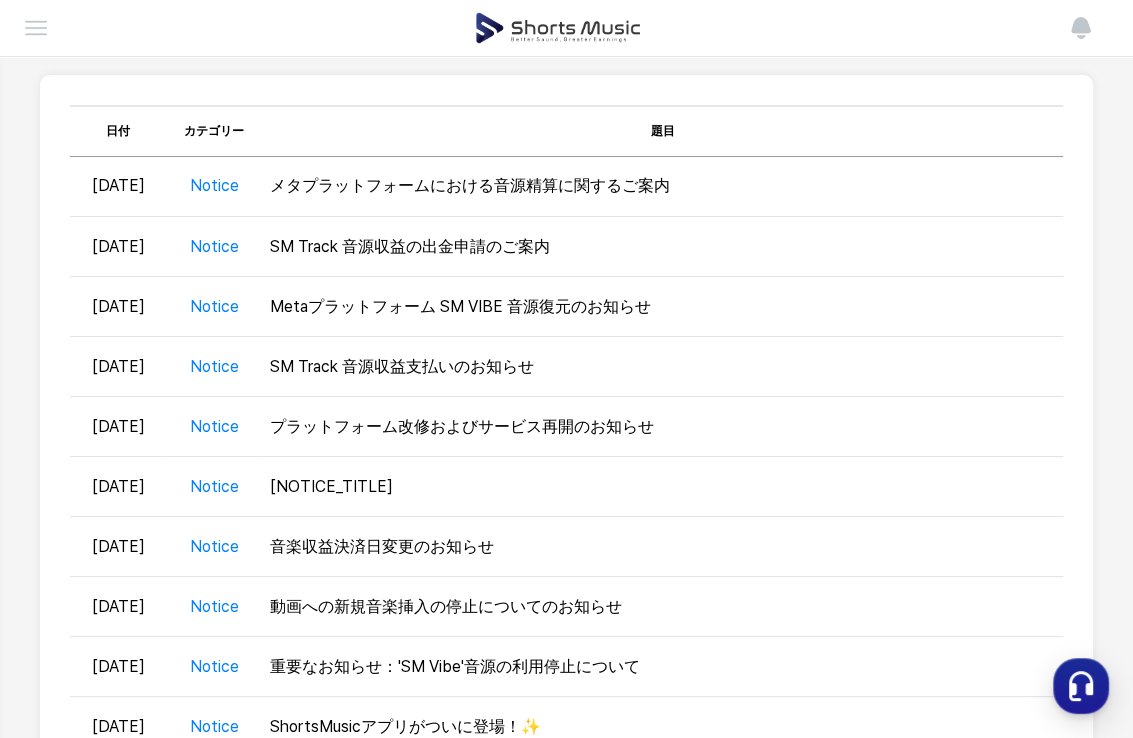 scroll, scrollTop: 0, scrollLeft: 0, axis: both 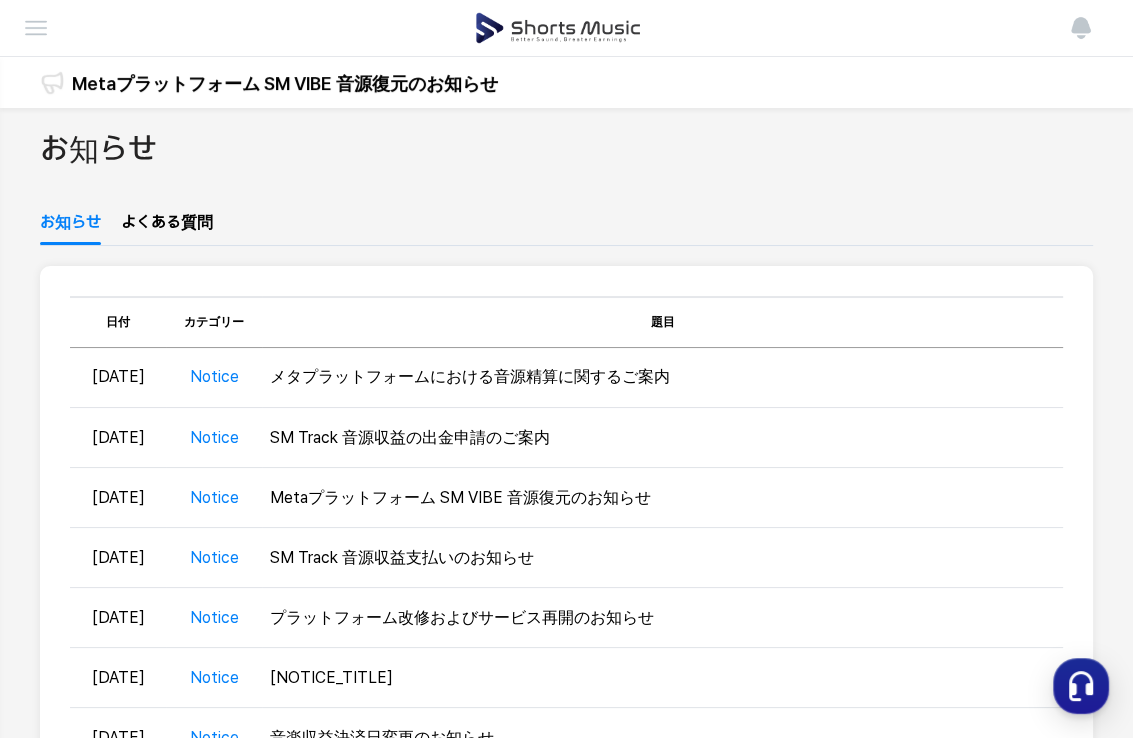 click at bounding box center (36, 28) 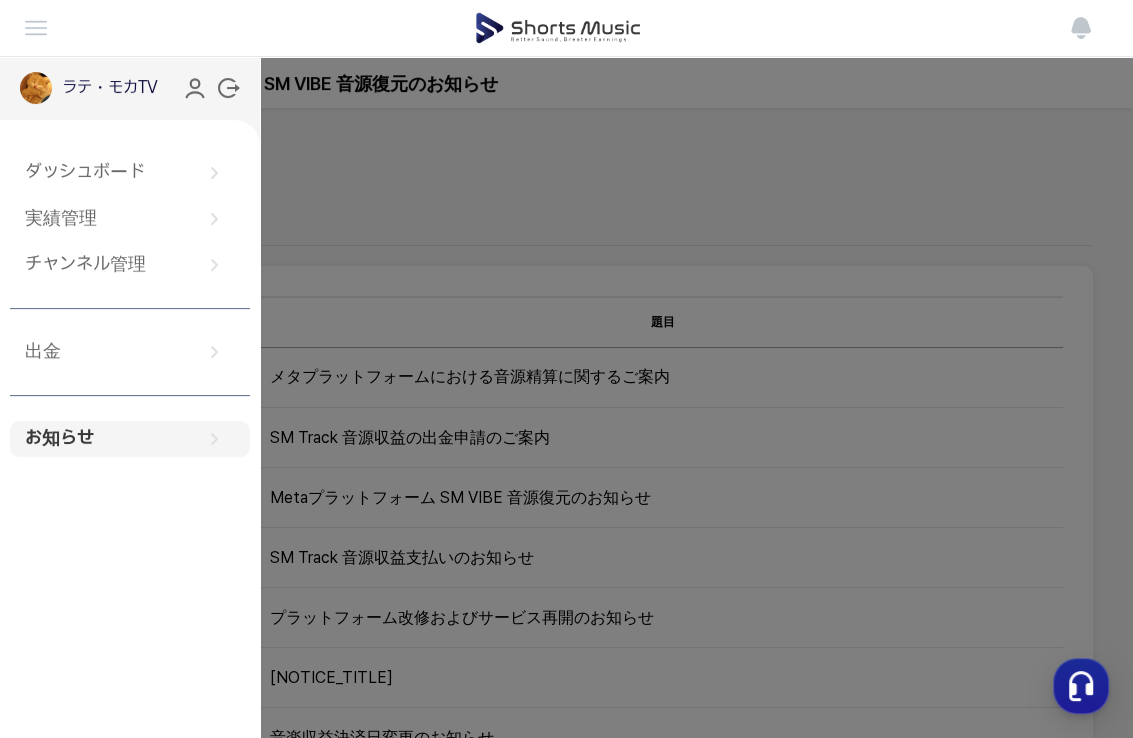 click on "ダッシュボード" at bounding box center (130, 173) 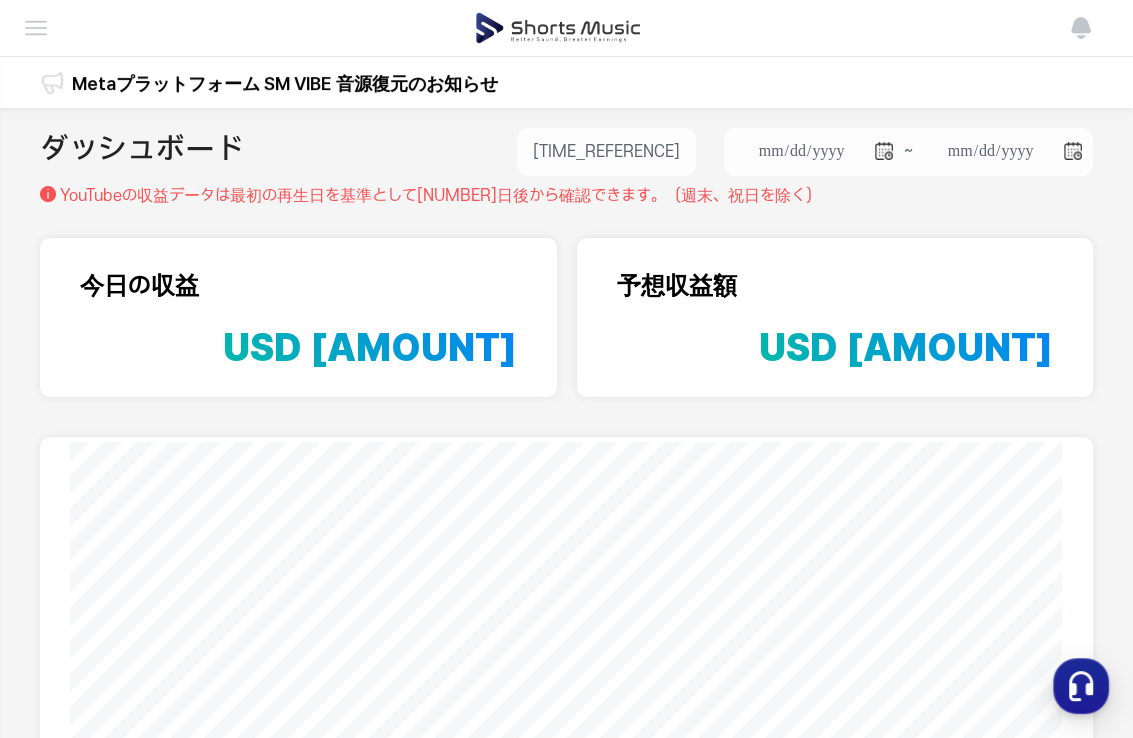 click on "USD   0.00" at bounding box center [370, 347] 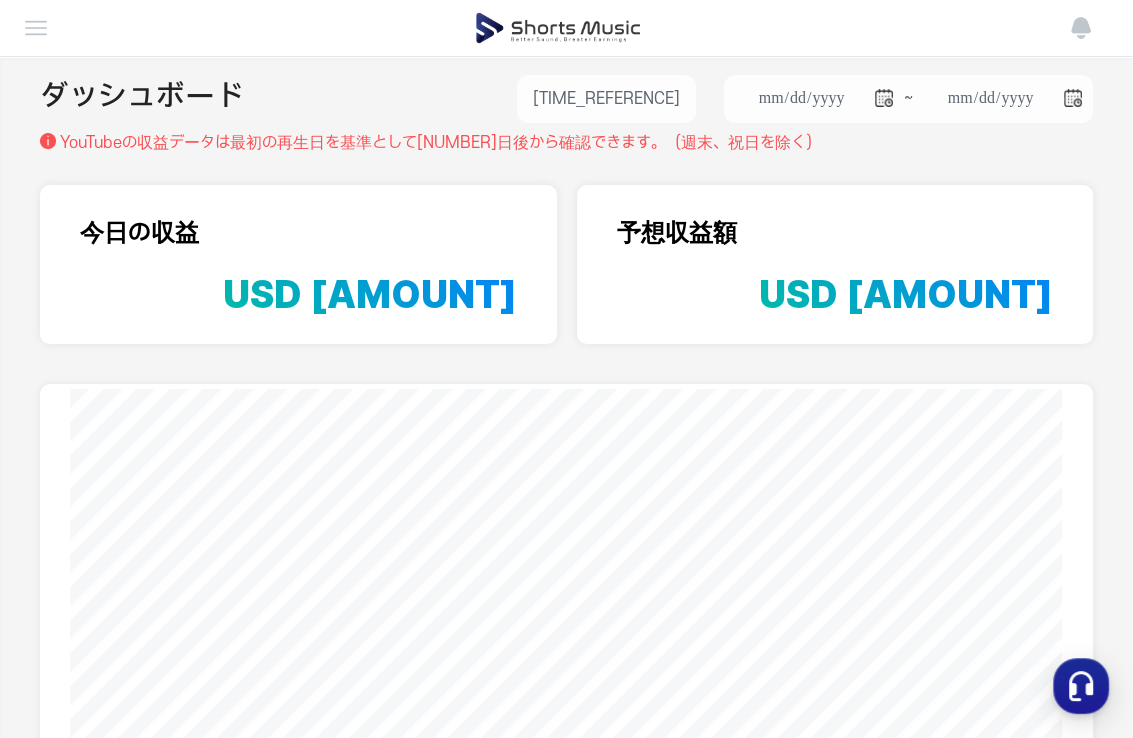 scroll, scrollTop: 0, scrollLeft: 0, axis: both 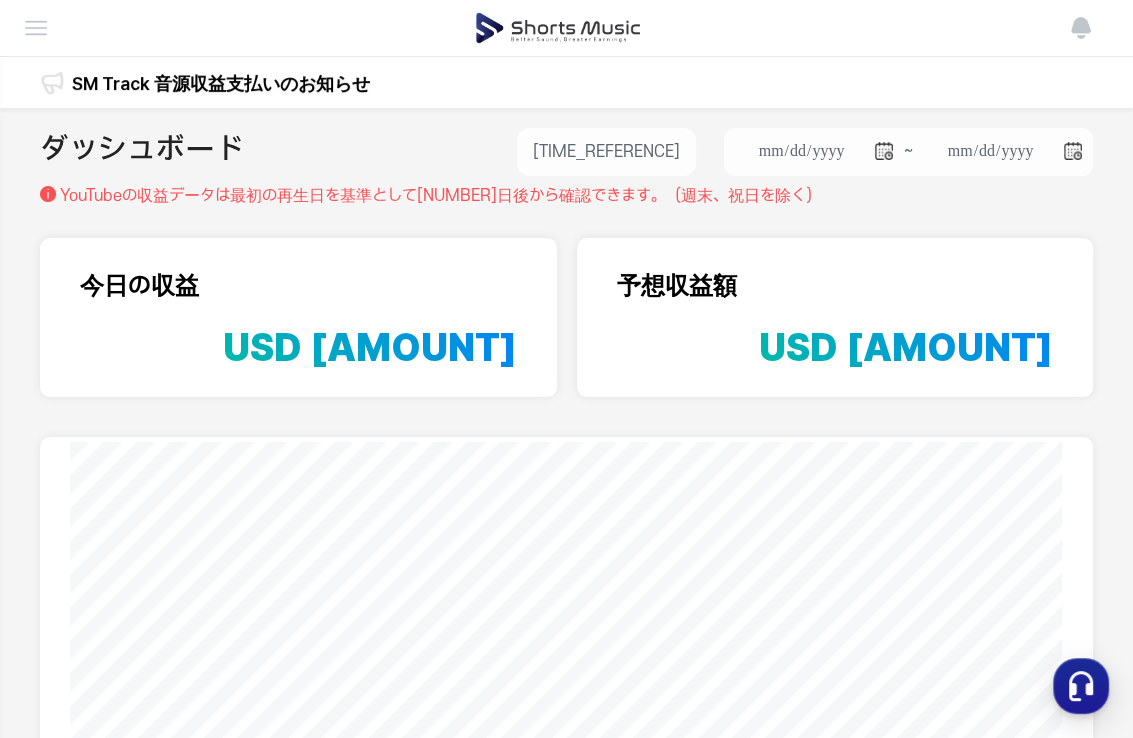 click at bounding box center [1081, 28] 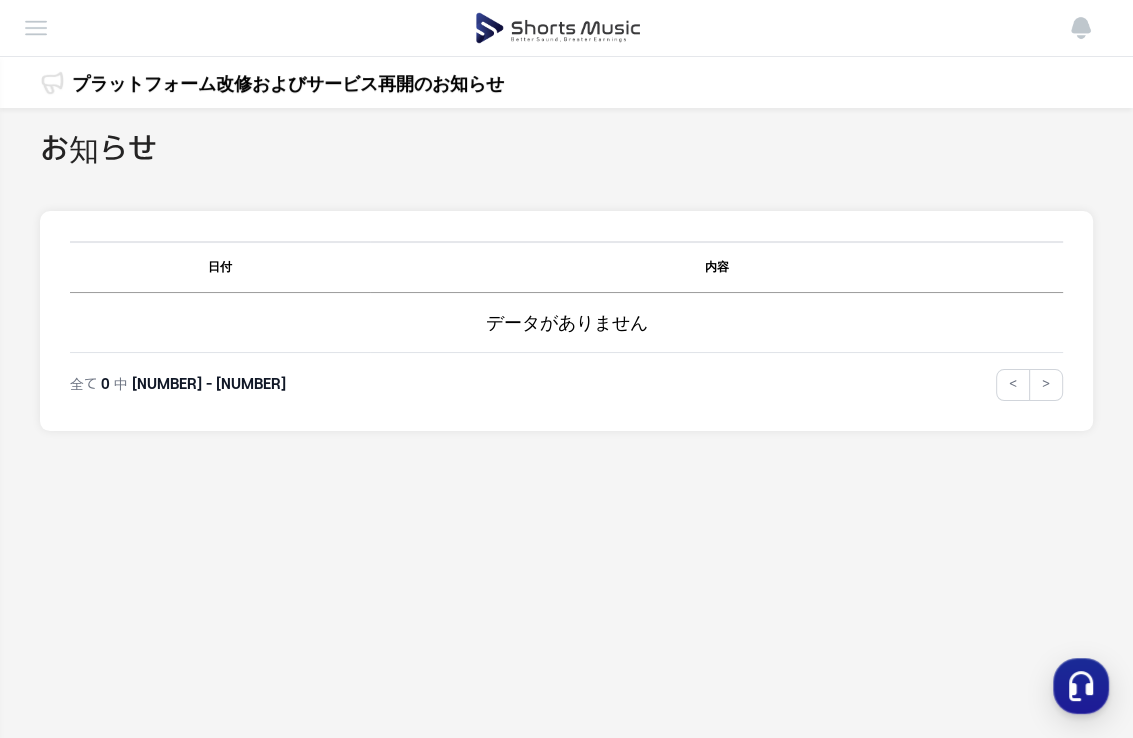 click at bounding box center (36, 28) 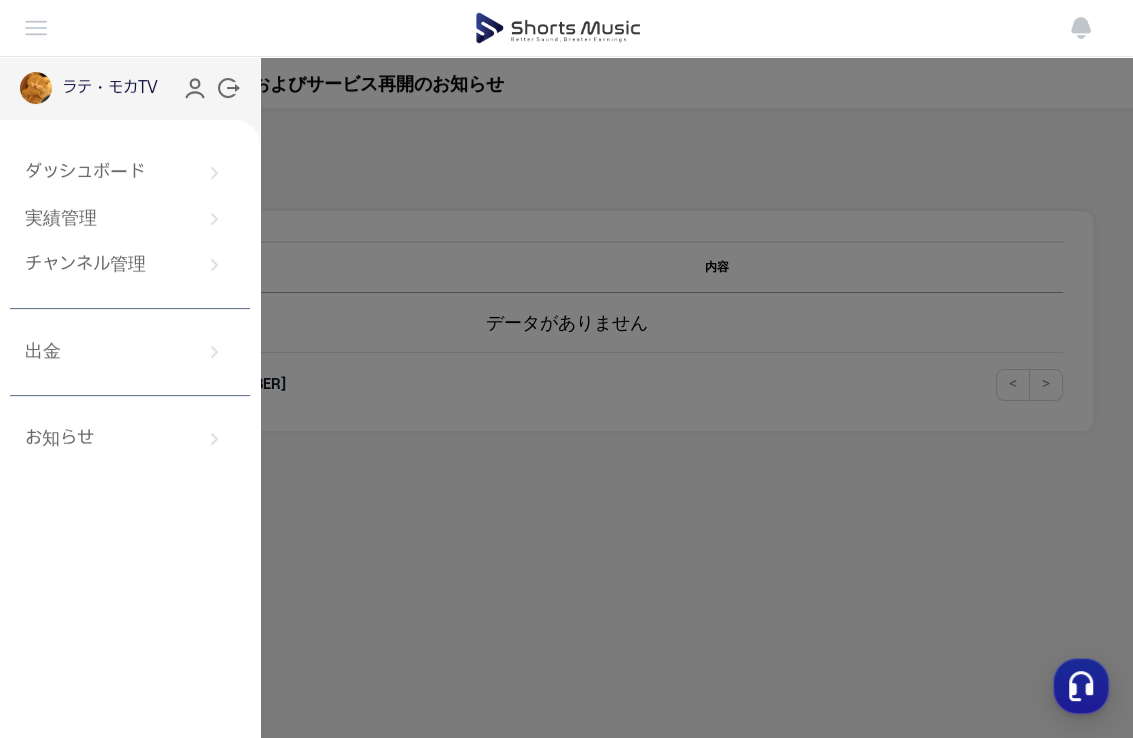 click on "ダッシュボード" at bounding box center [130, 173] 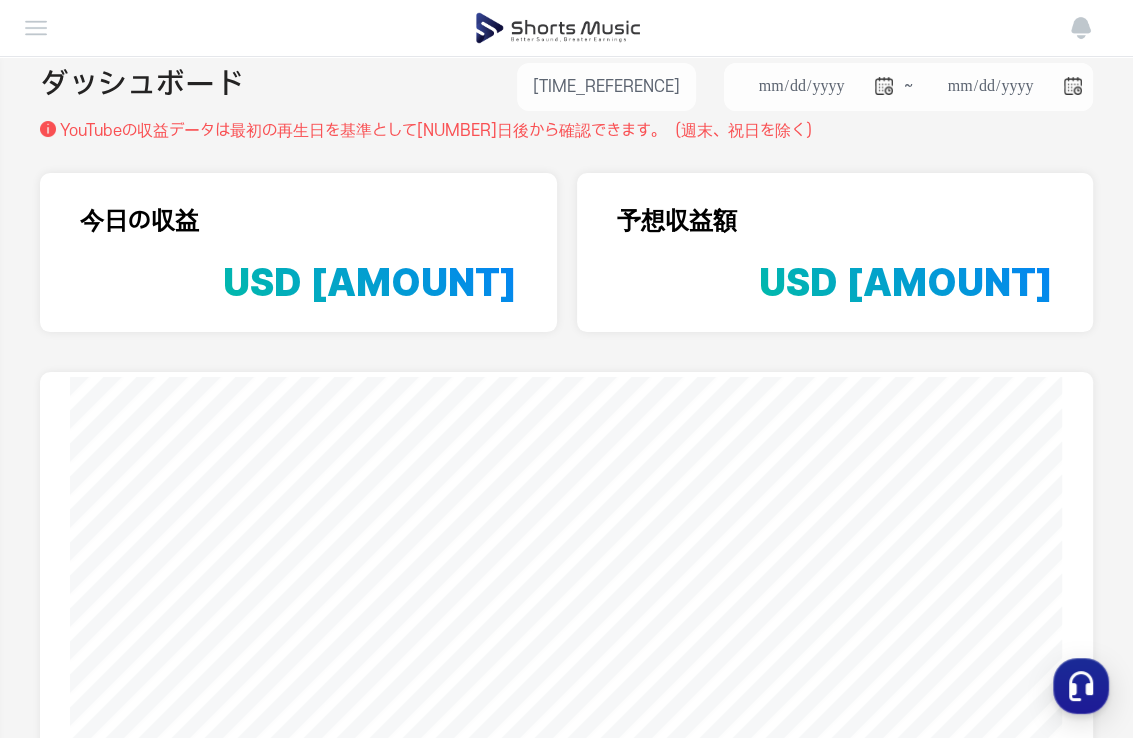 scroll, scrollTop: 0, scrollLeft: 0, axis: both 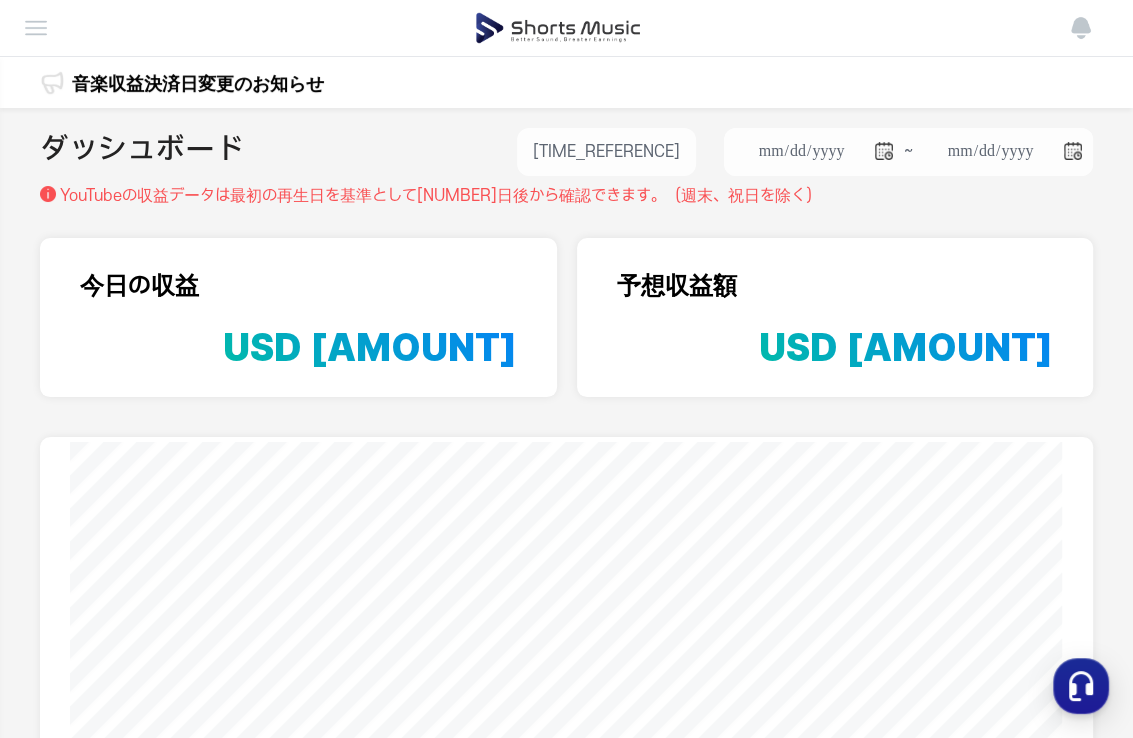click at bounding box center [558, 28] 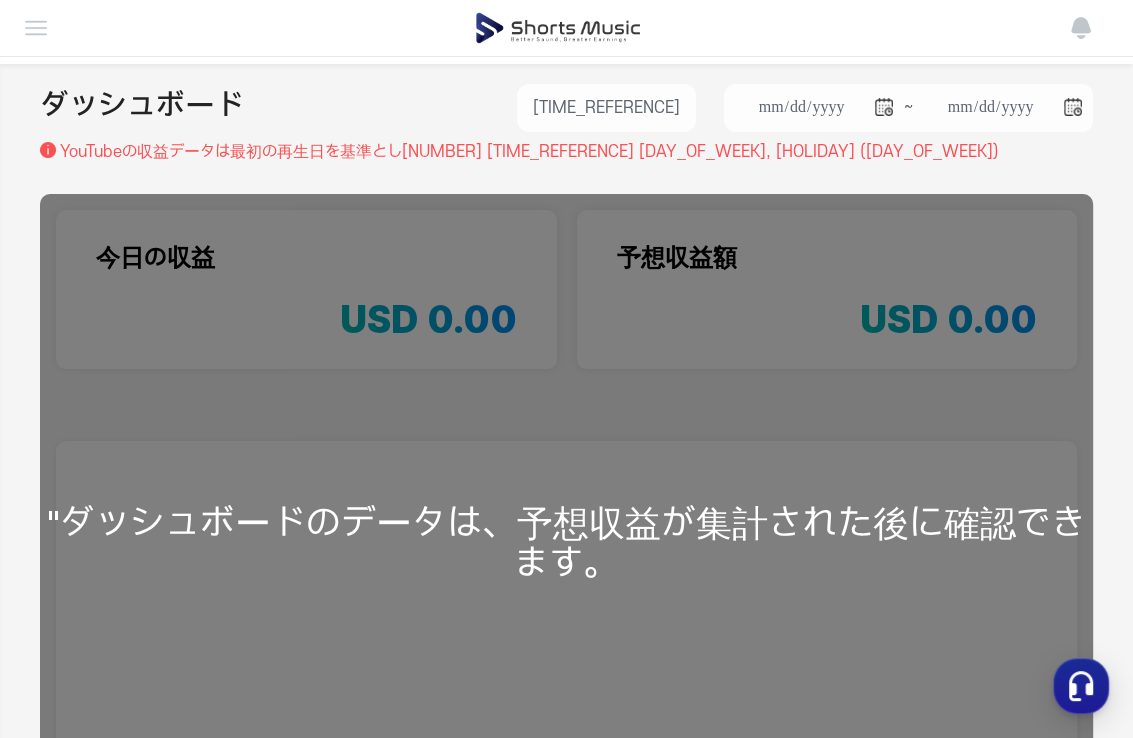 scroll, scrollTop: 0, scrollLeft: 0, axis: both 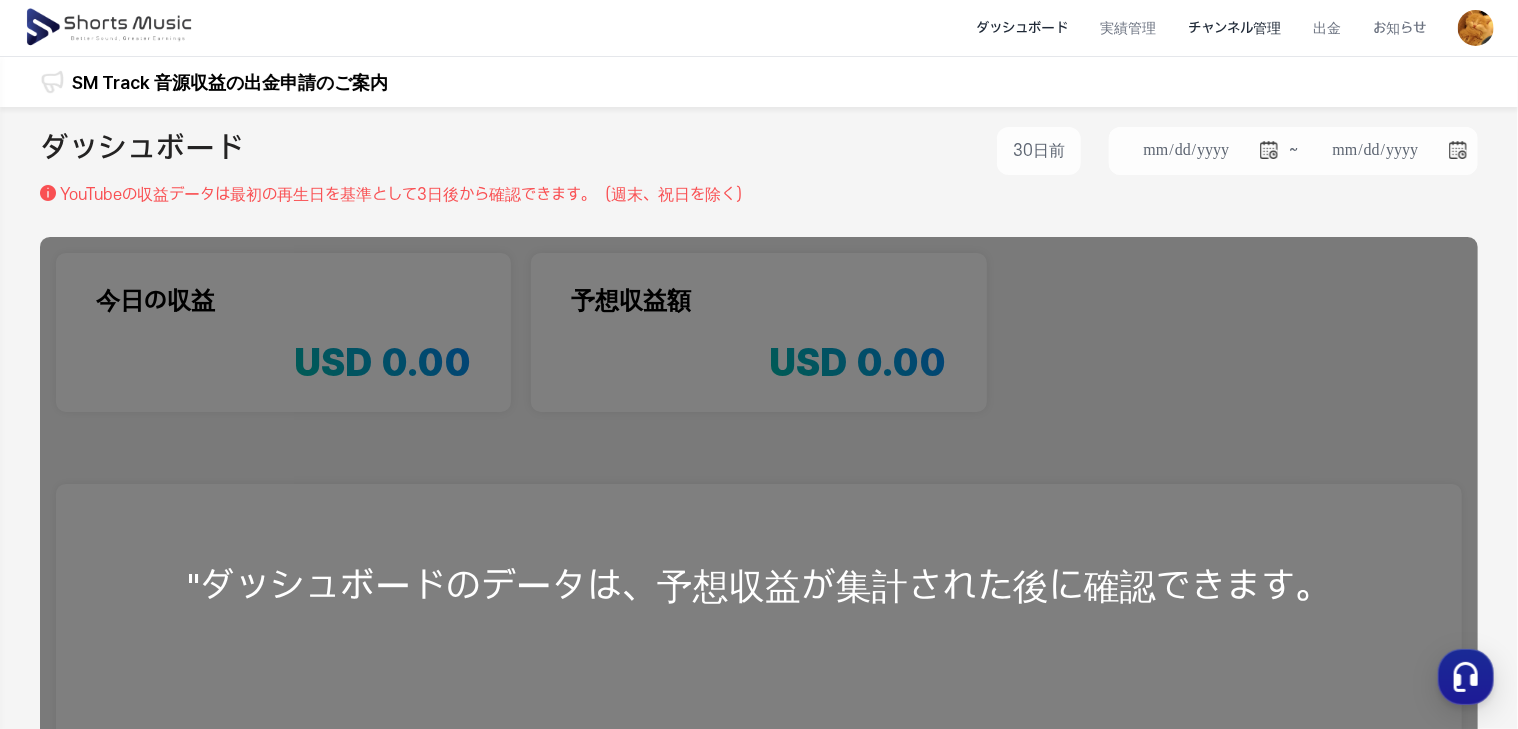 click on "チャンネル管理" at bounding box center [1234, 28] 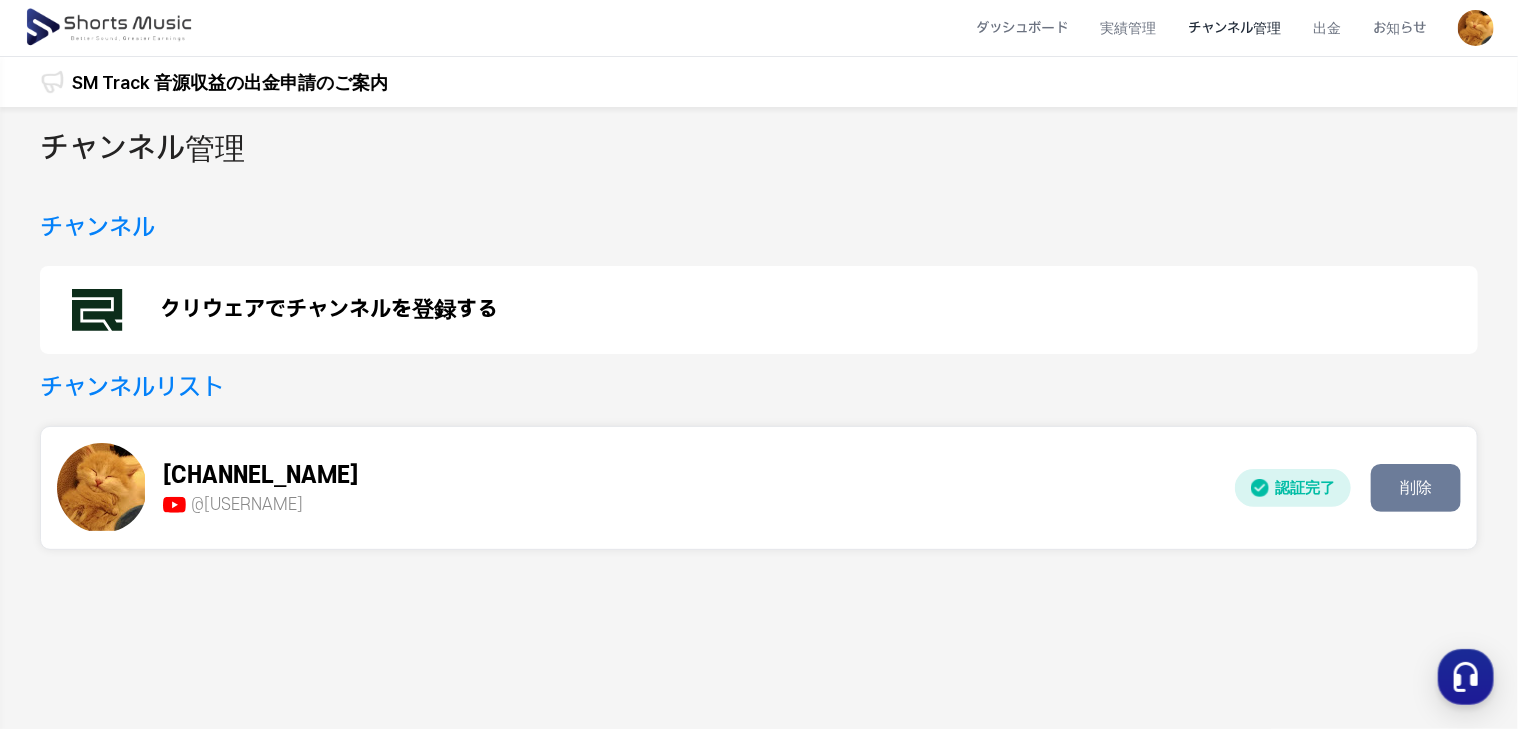 click on "チャンネル管理       チャンネル     クリウェアでチャンネルを登録する   チャンネルリスト       ラテ☆モカTV~6匹のスコティッシュ     @tv-uc8tl     @tv-u ...       認証完了   削除" at bounding box center [759, 517] 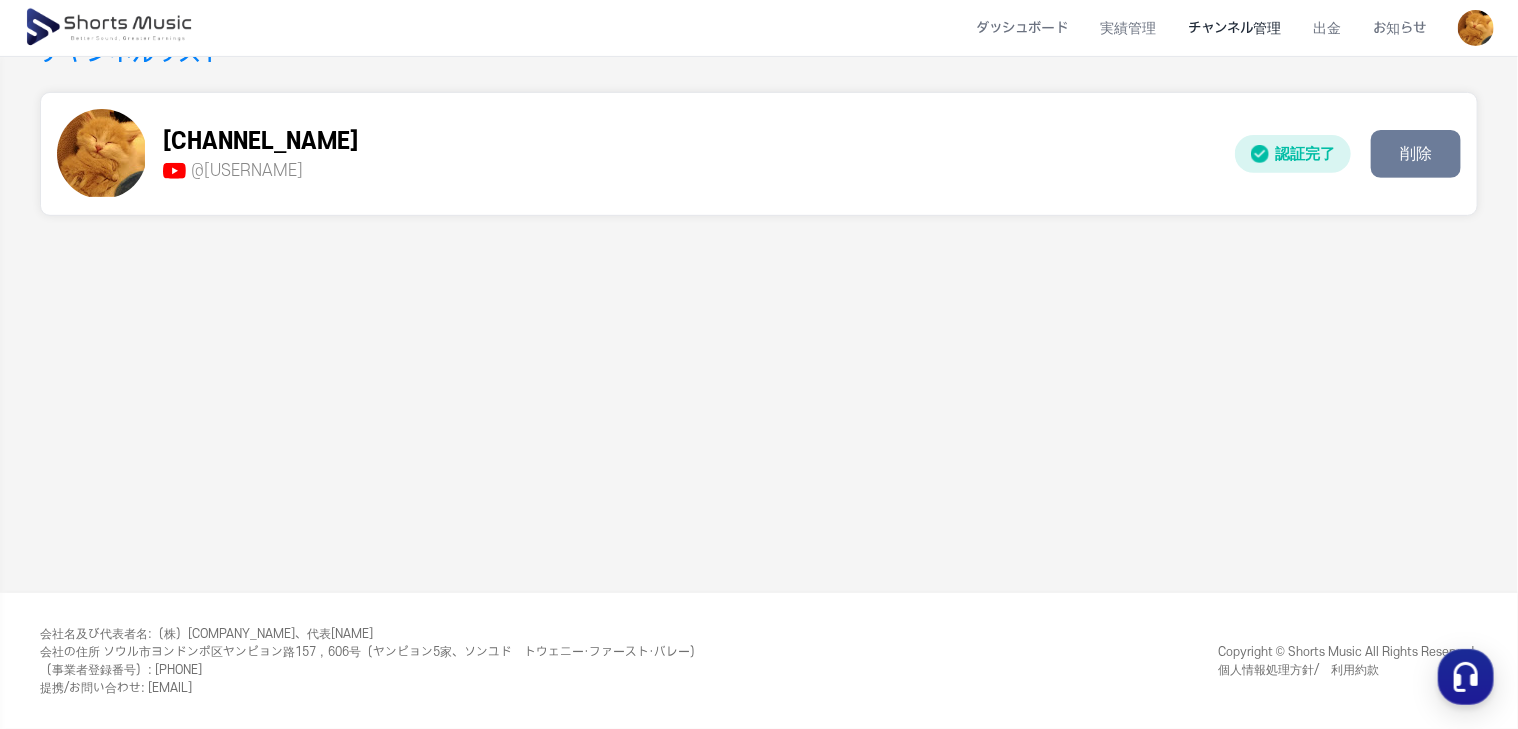 scroll, scrollTop: 0, scrollLeft: 0, axis: both 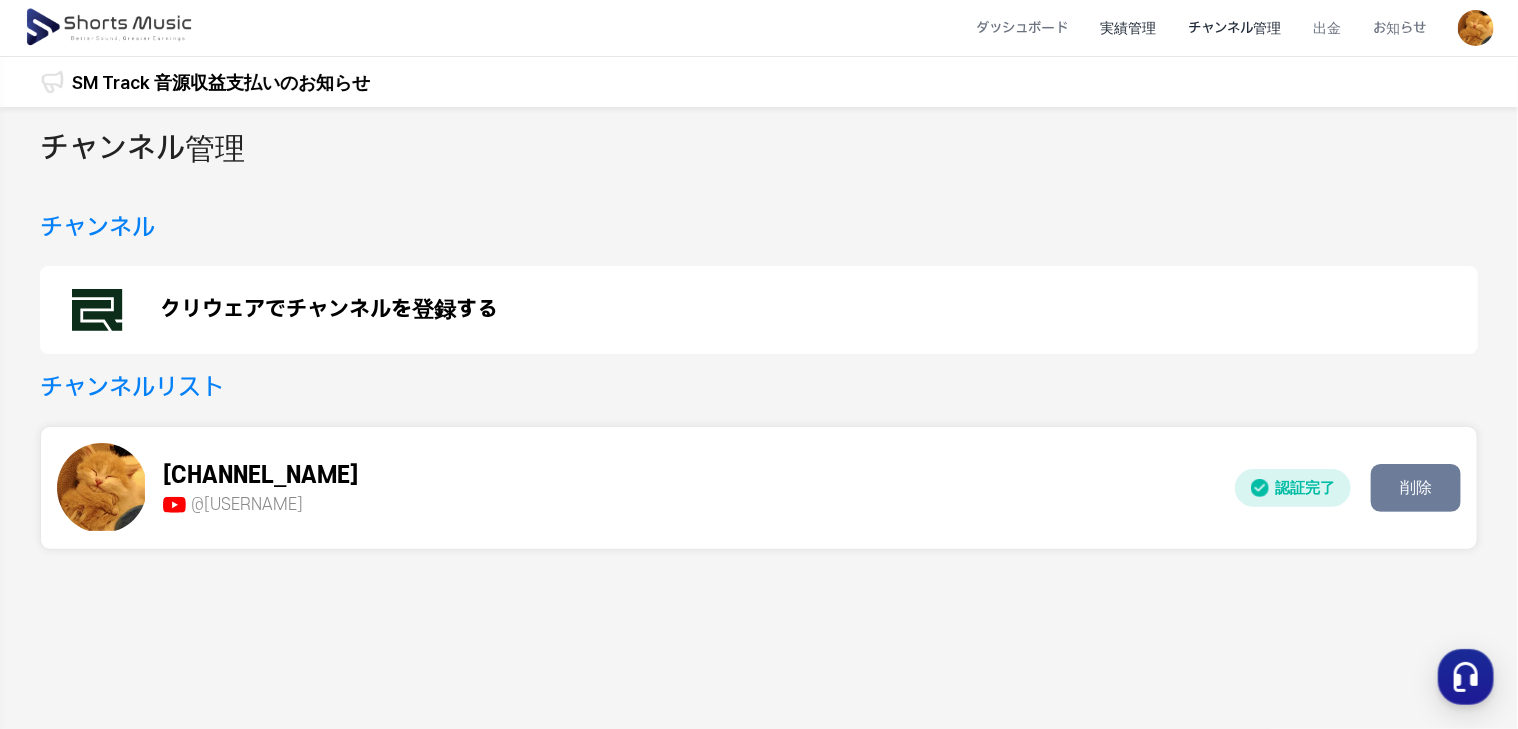 click on "実績管理" at bounding box center [1128, 28] 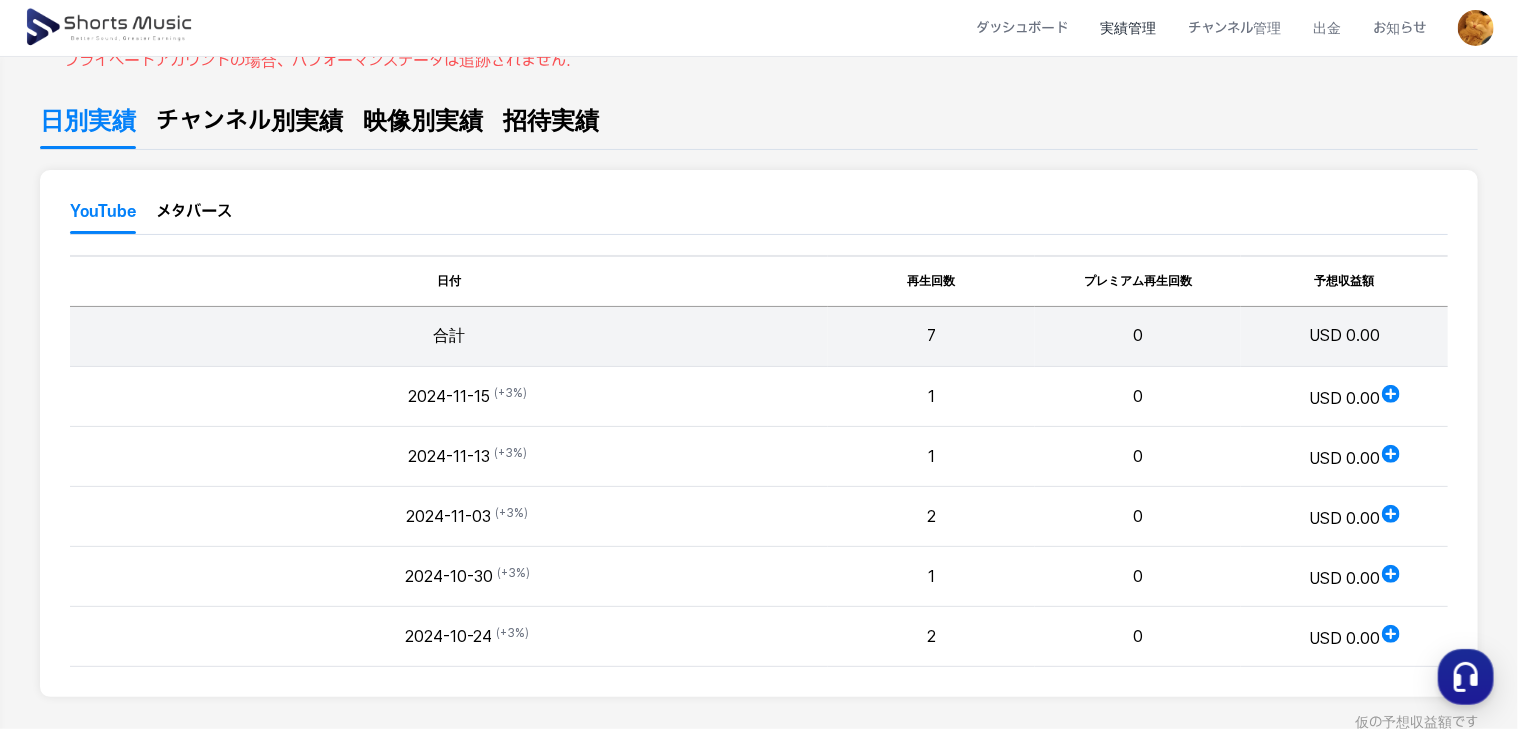 scroll, scrollTop: 0, scrollLeft: 0, axis: both 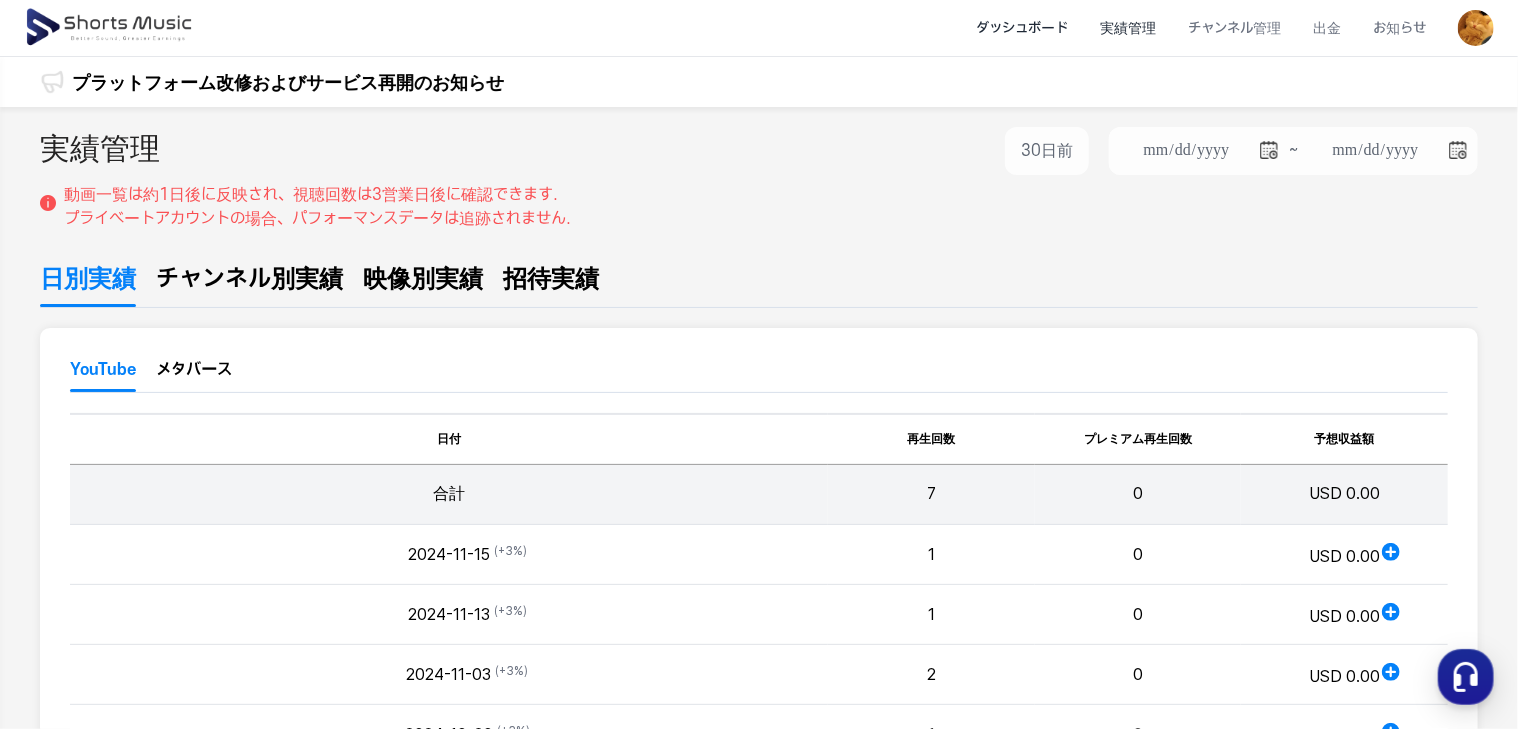click on "ダッシュボード" at bounding box center [1022, 28] 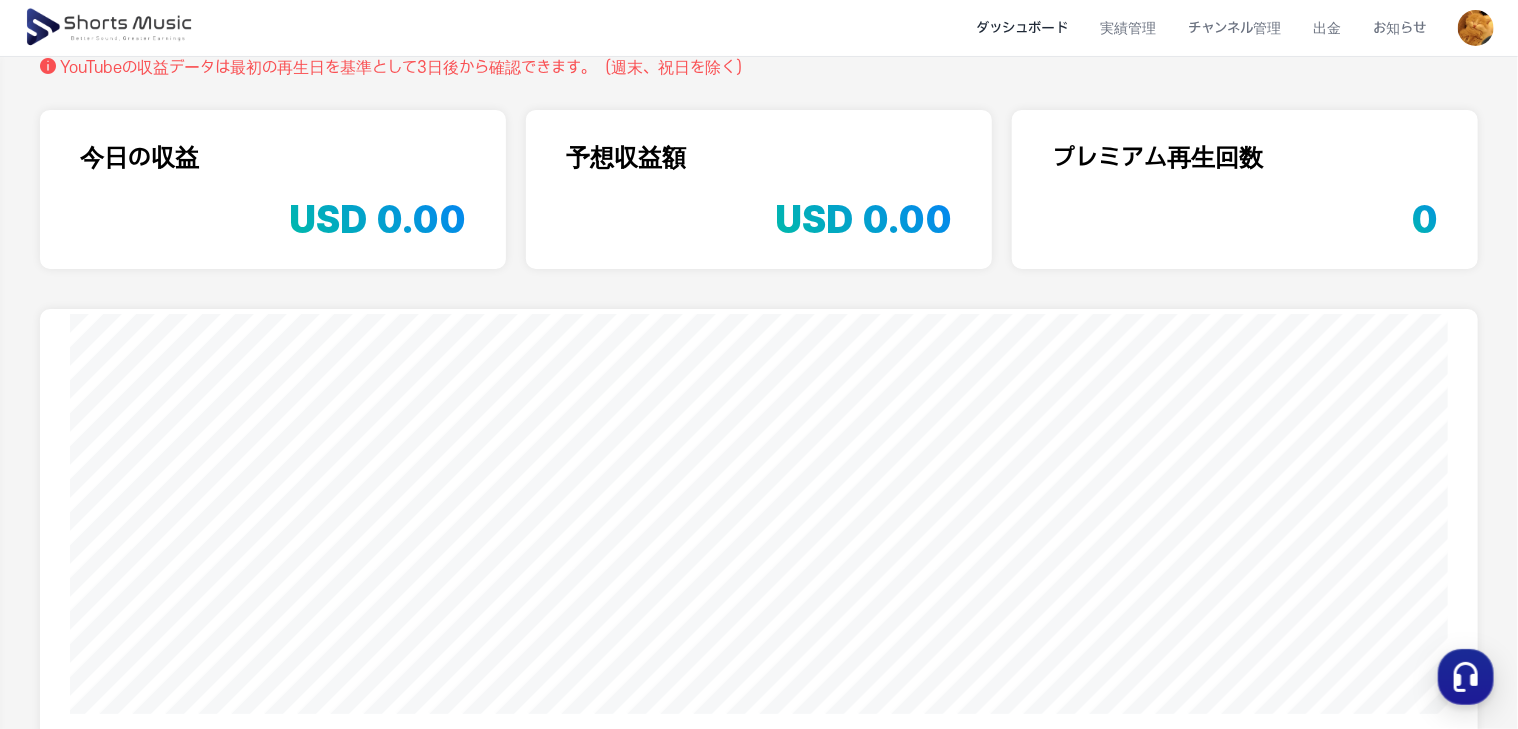 scroll, scrollTop: 0, scrollLeft: 0, axis: both 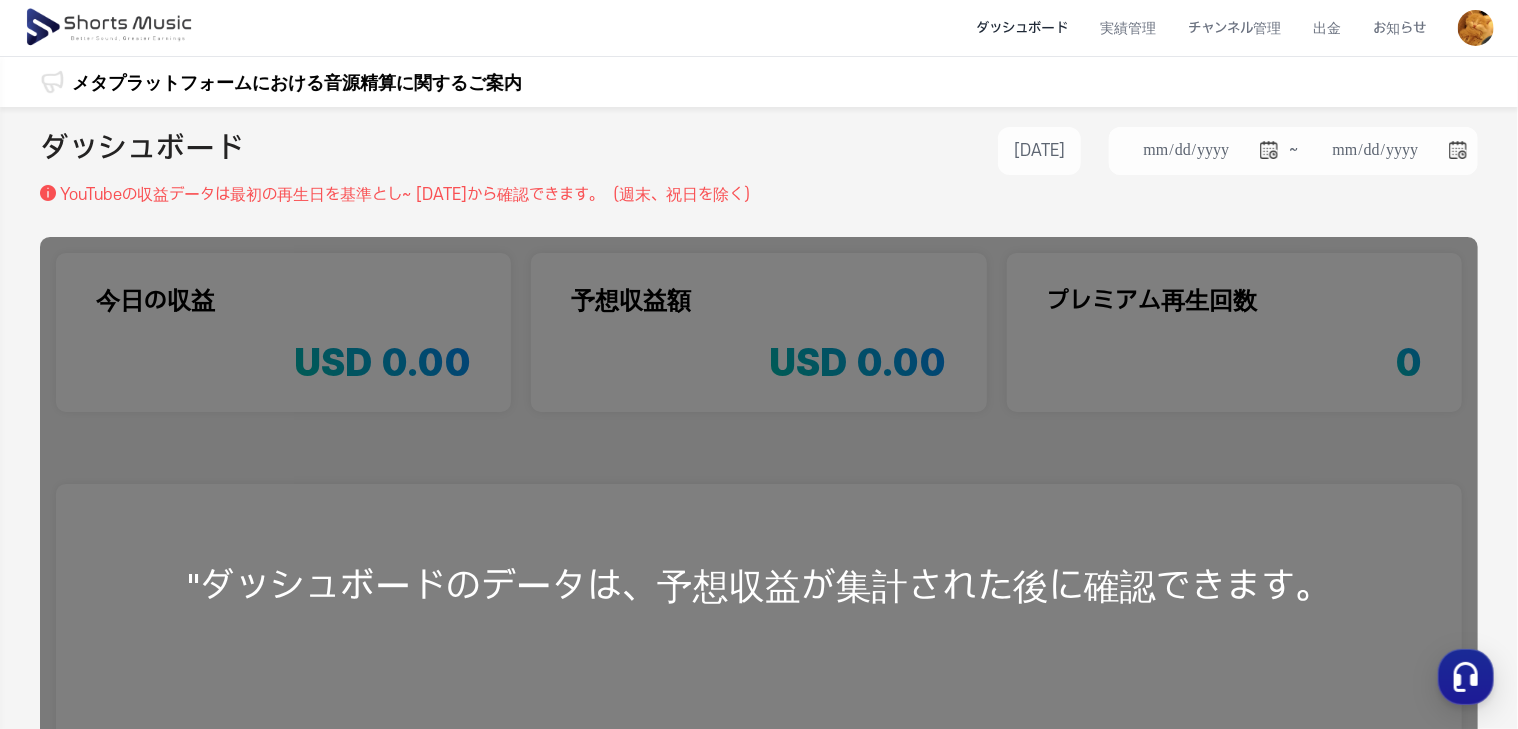 click at bounding box center [110, 28] 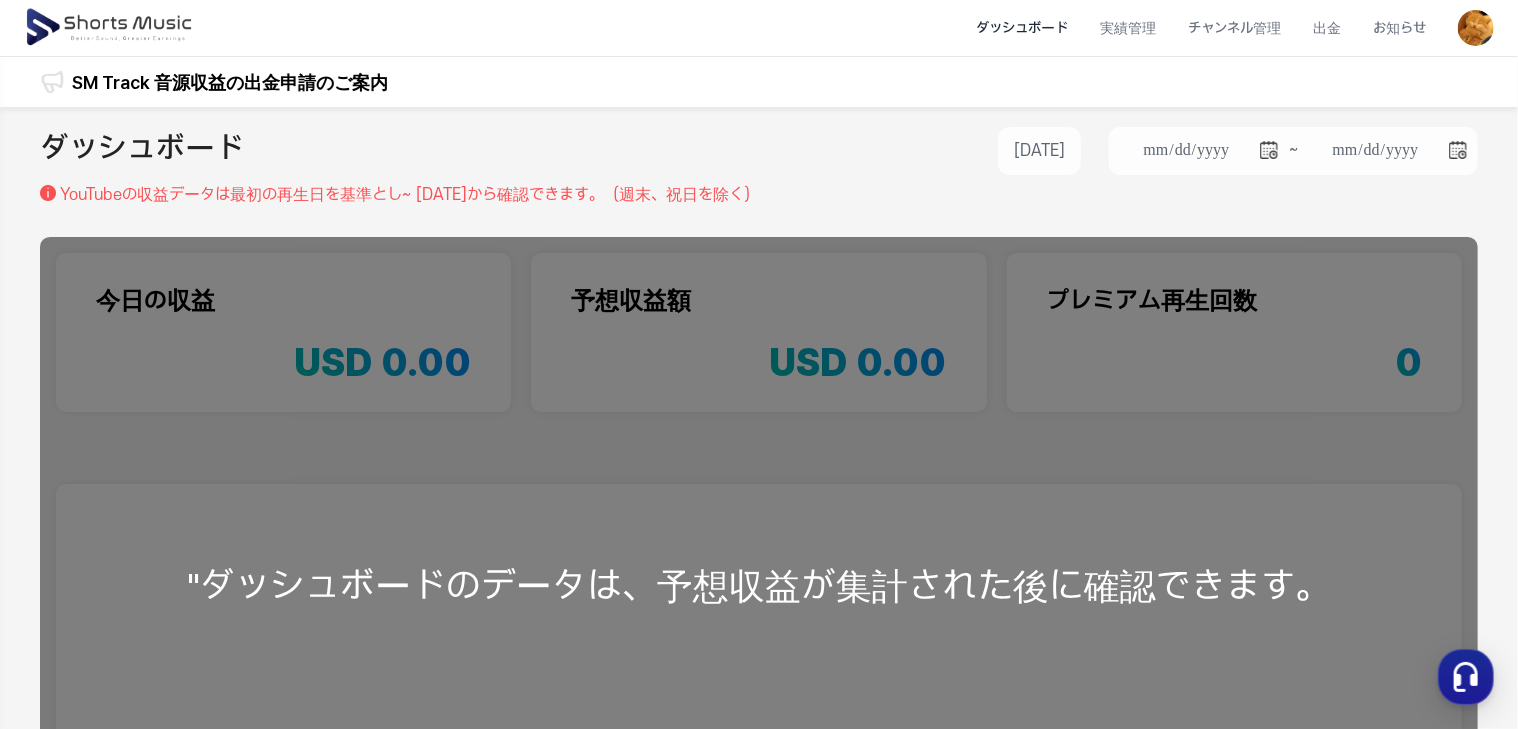 click at bounding box center [110, 28] 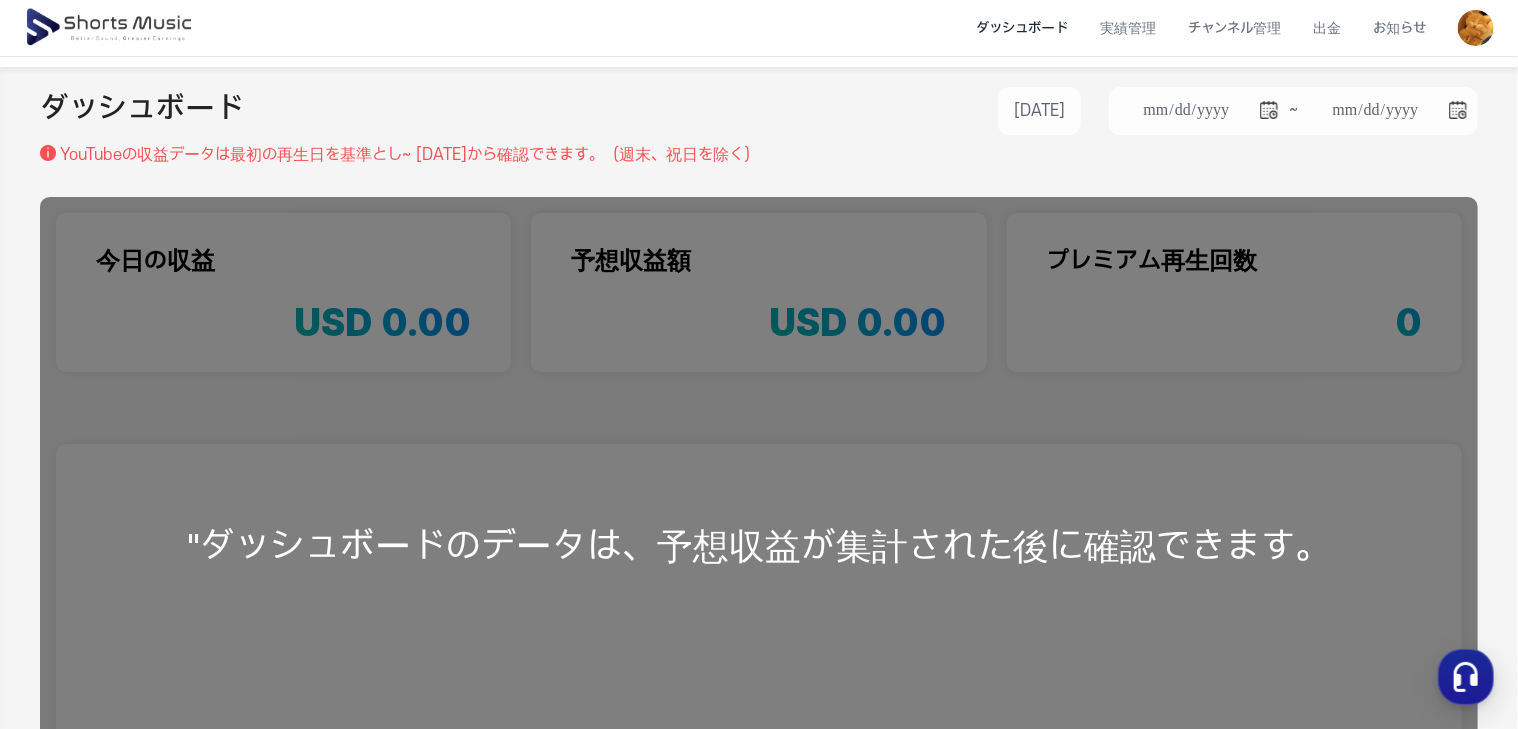 scroll, scrollTop: 0, scrollLeft: 0, axis: both 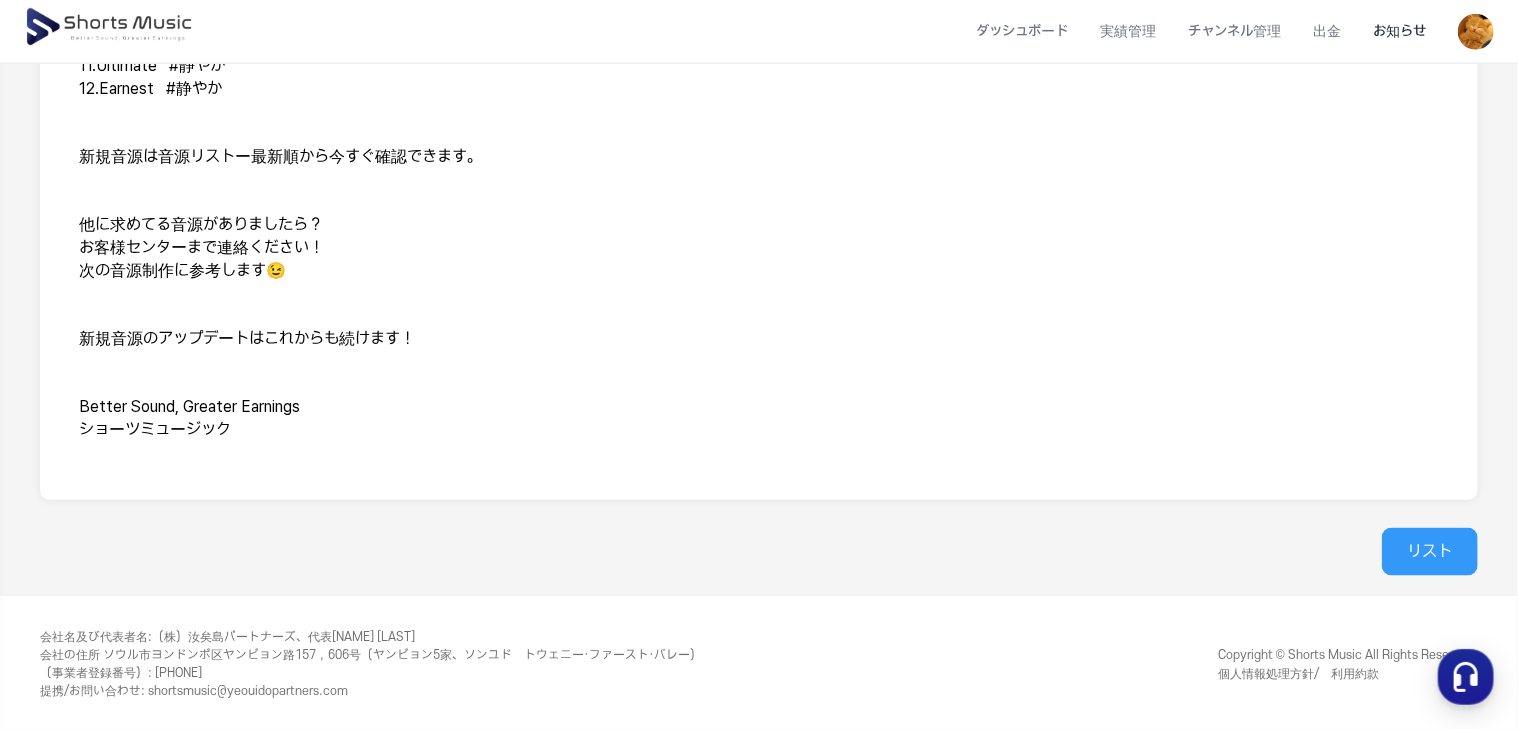 click on "リスト" at bounding box center (1430, 552) 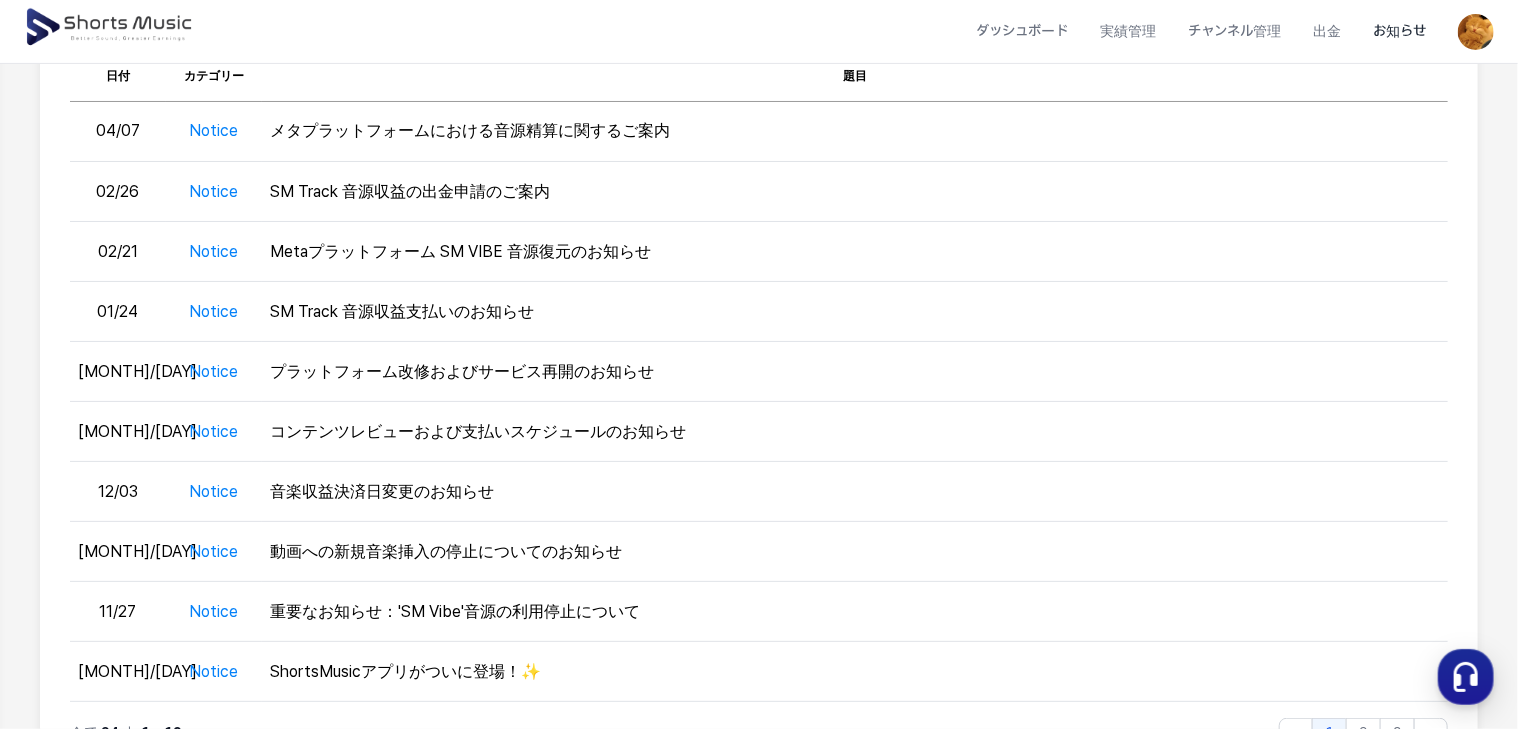 scroll, scrollTop: 232, scrollLeft: 0, axis: vertical 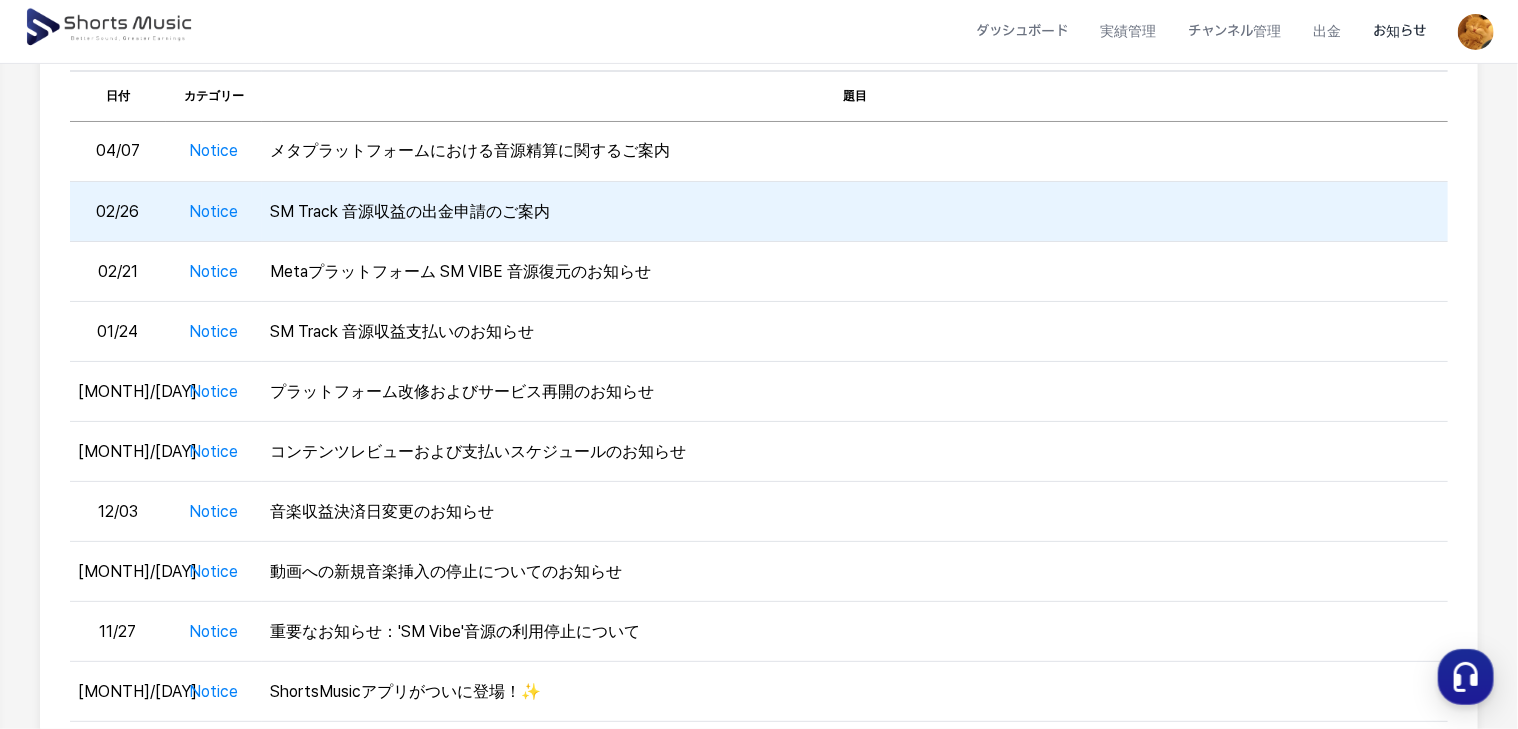 click on "Notice" at bounding box center (214, 212) 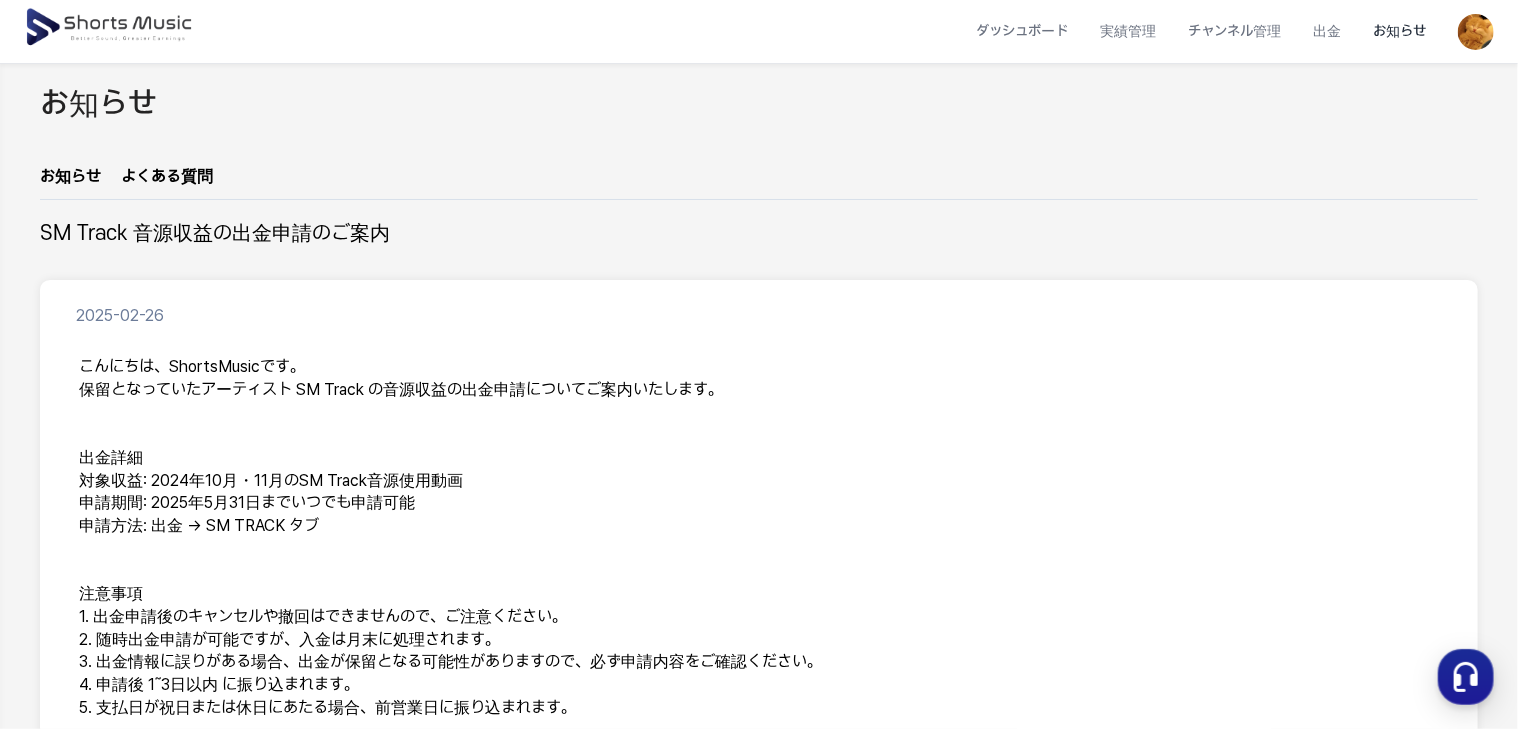 scroll, scrollTop: 0, scrollLeft: 0, axis: both 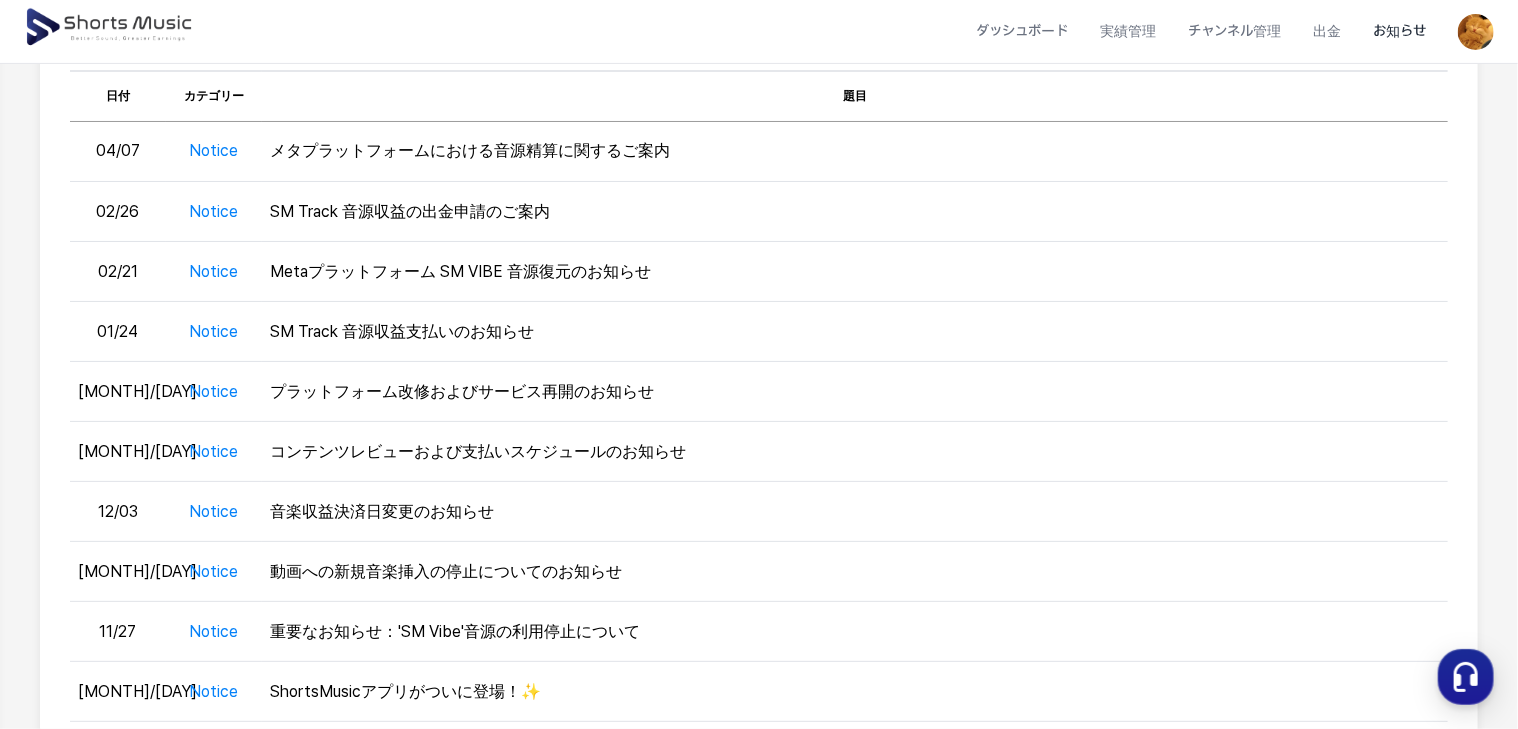 click at bounding box center [110, 28] 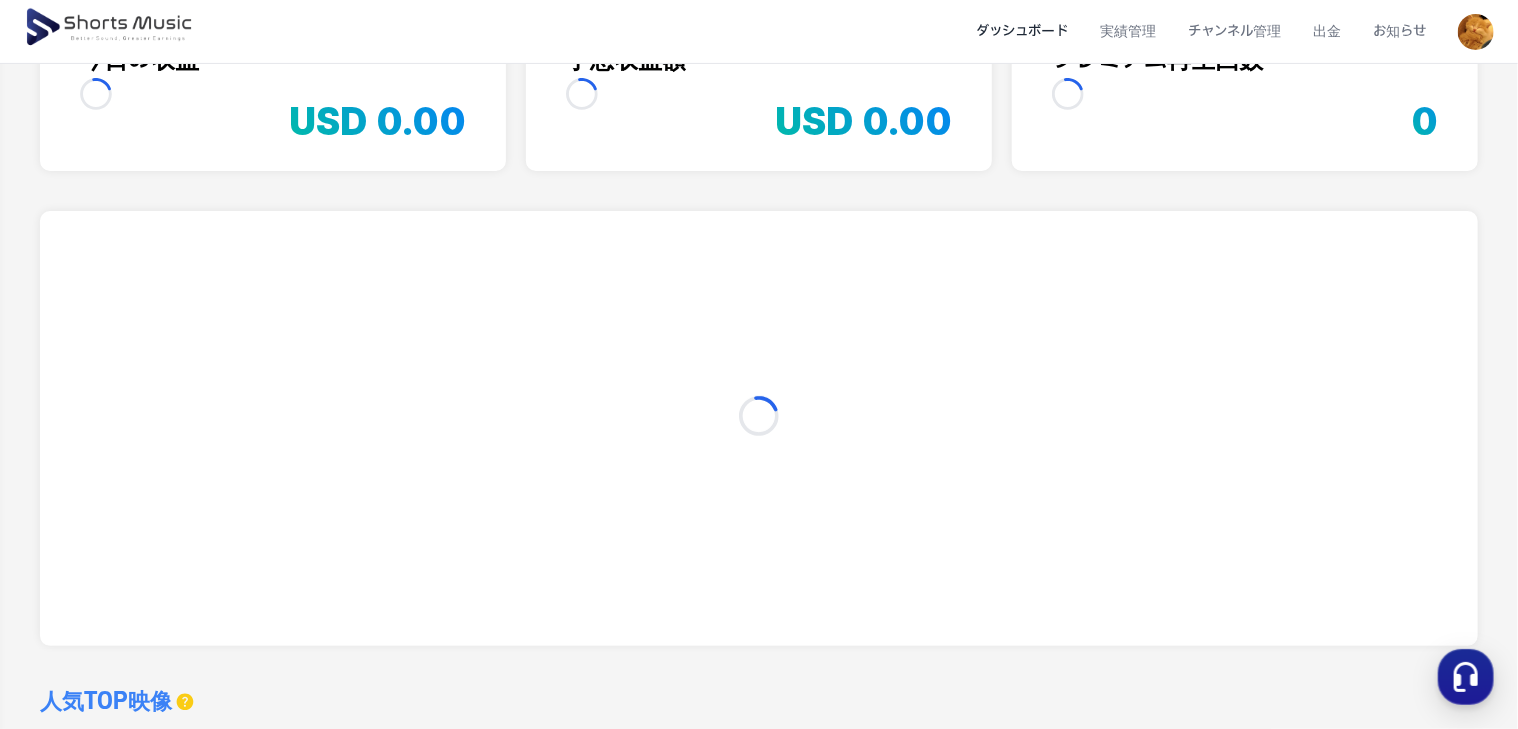 scroll, scrollTop: 0, scrollLeft: 0, axis: both 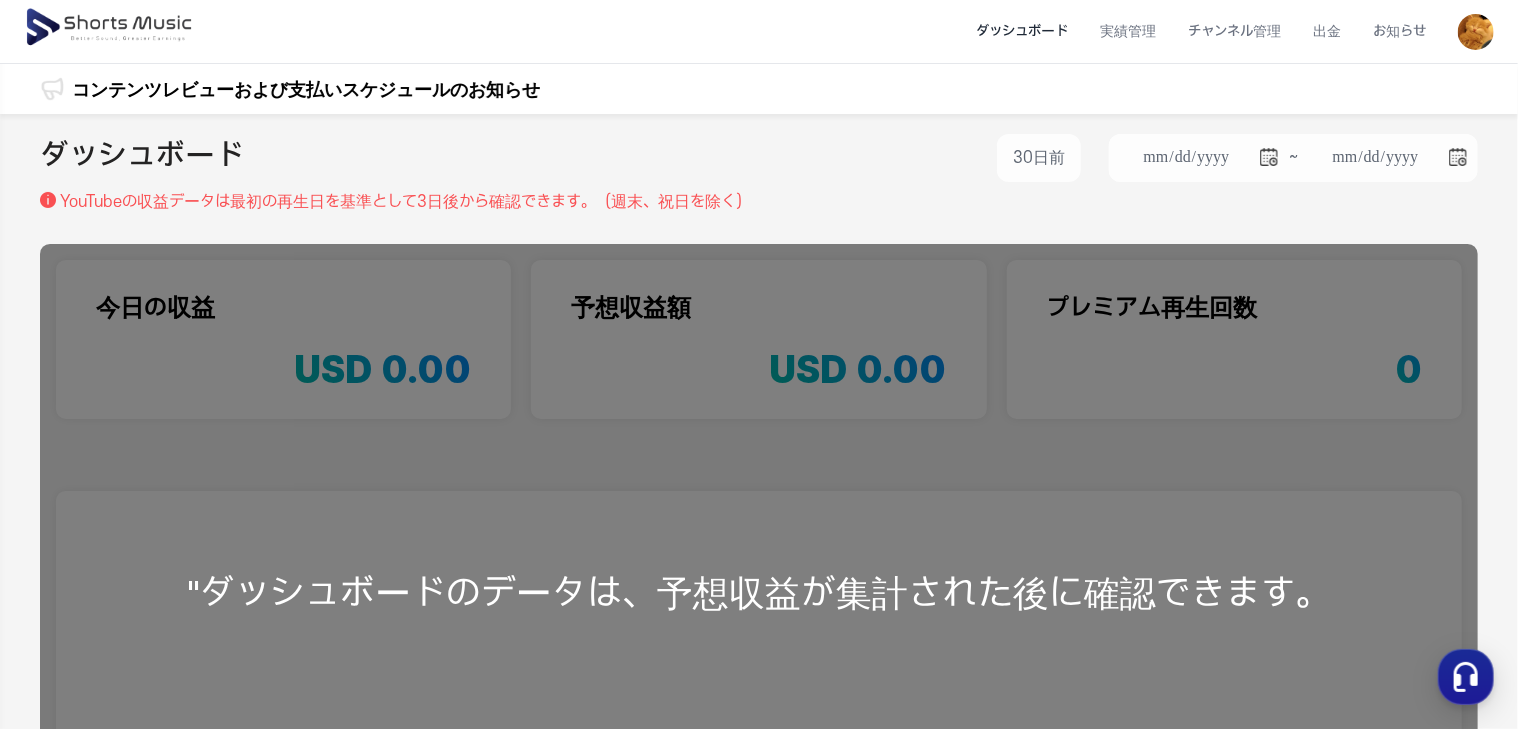 click on ""ダッシュボードのデータは、予想収益が集計された後に確認できます。" at bounding box center [759, 593] 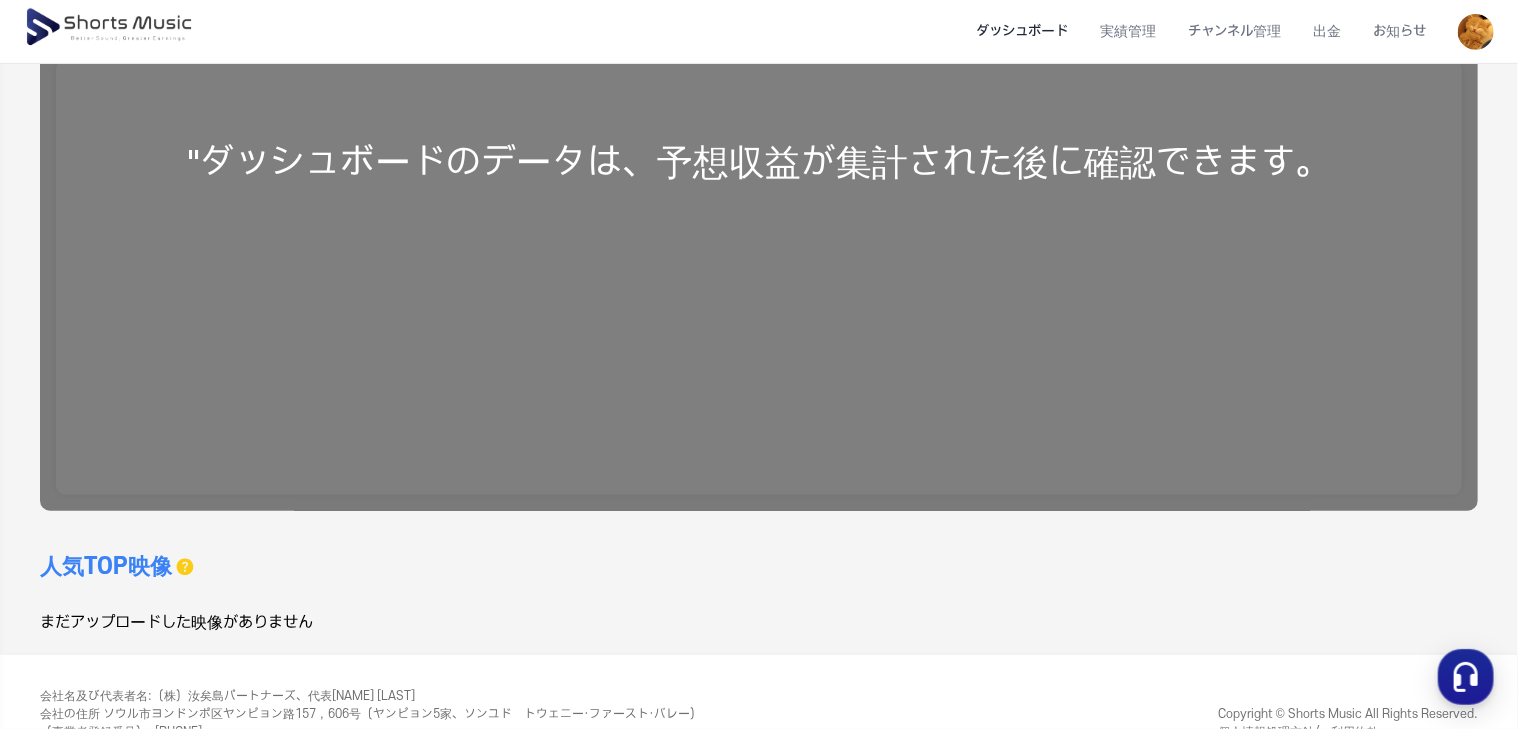 scroll, scrollTop: 492, scrollLeft: 0, axis: vertical 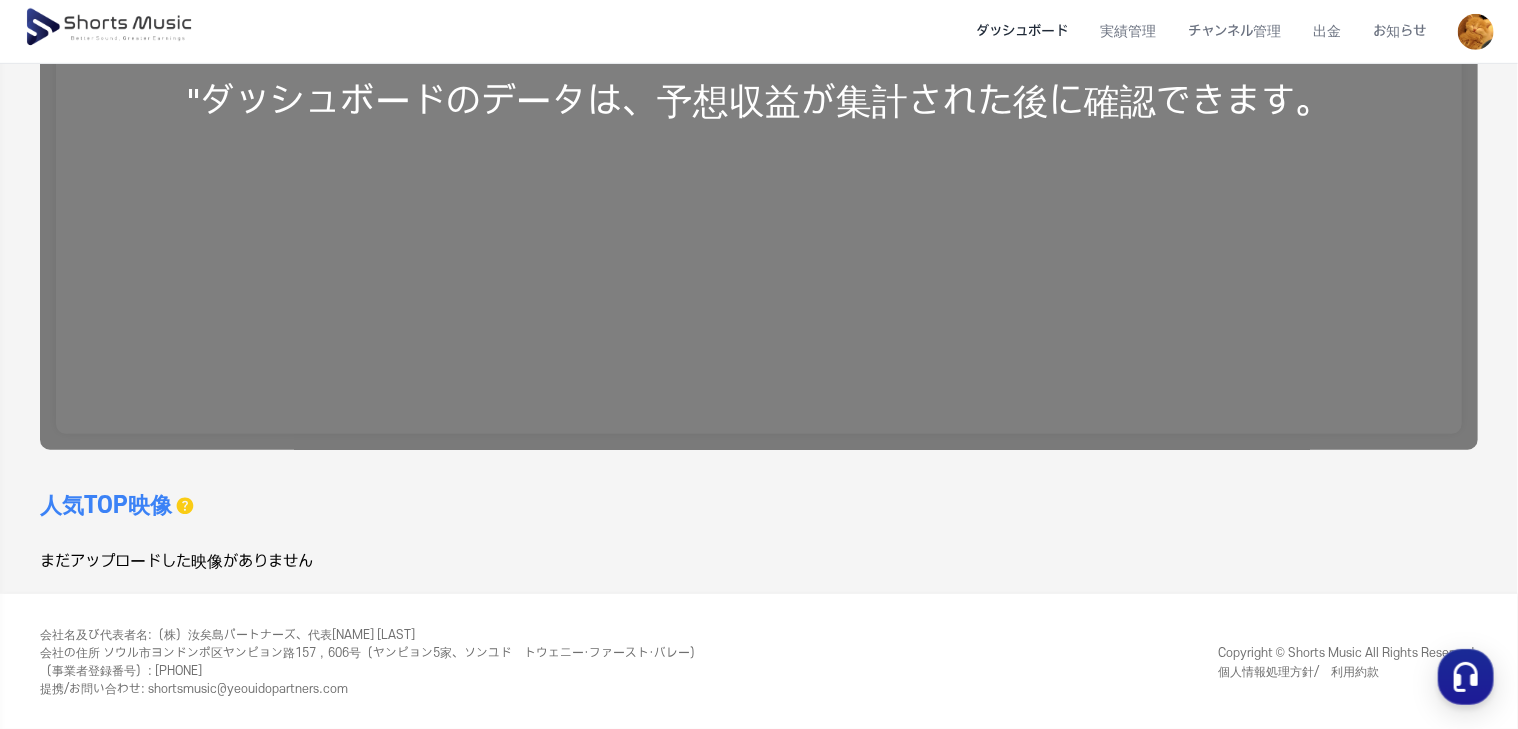 click on "人気TOP映像" at bounding box center (106, 506) 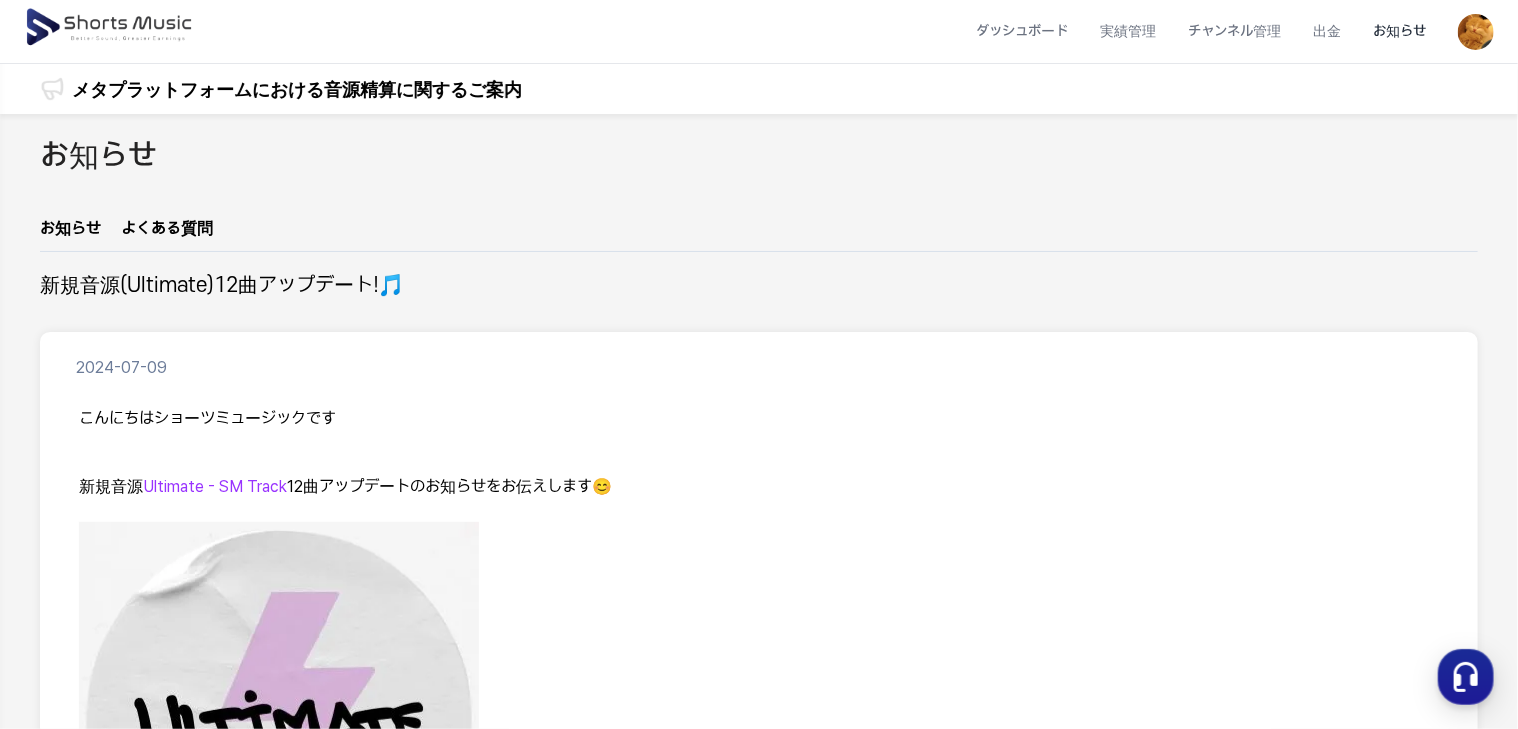 scroll, scrollTop: 0, scrollLeft: 0, axis: both 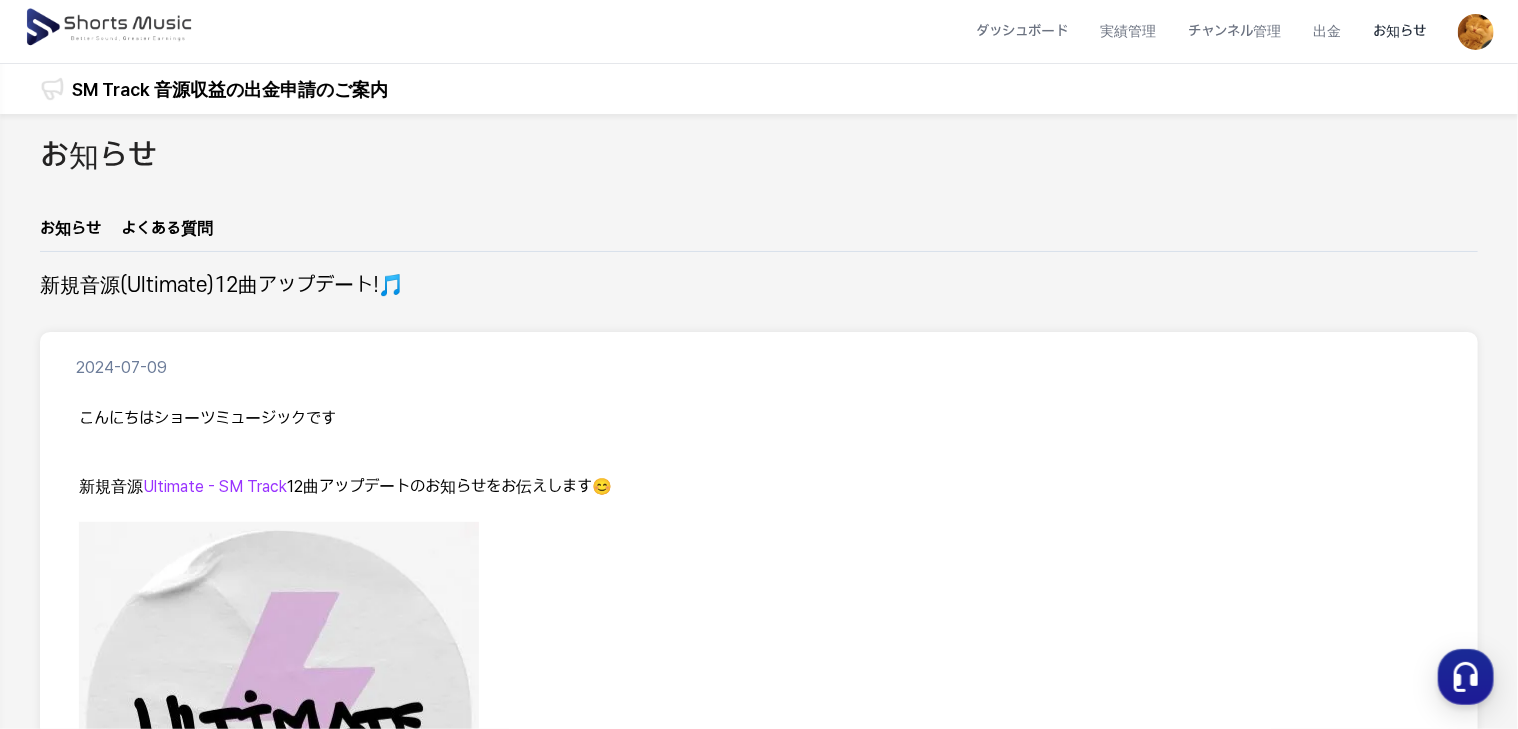 click on "Ultimate - SM Track" at bounding box center (215, 486) 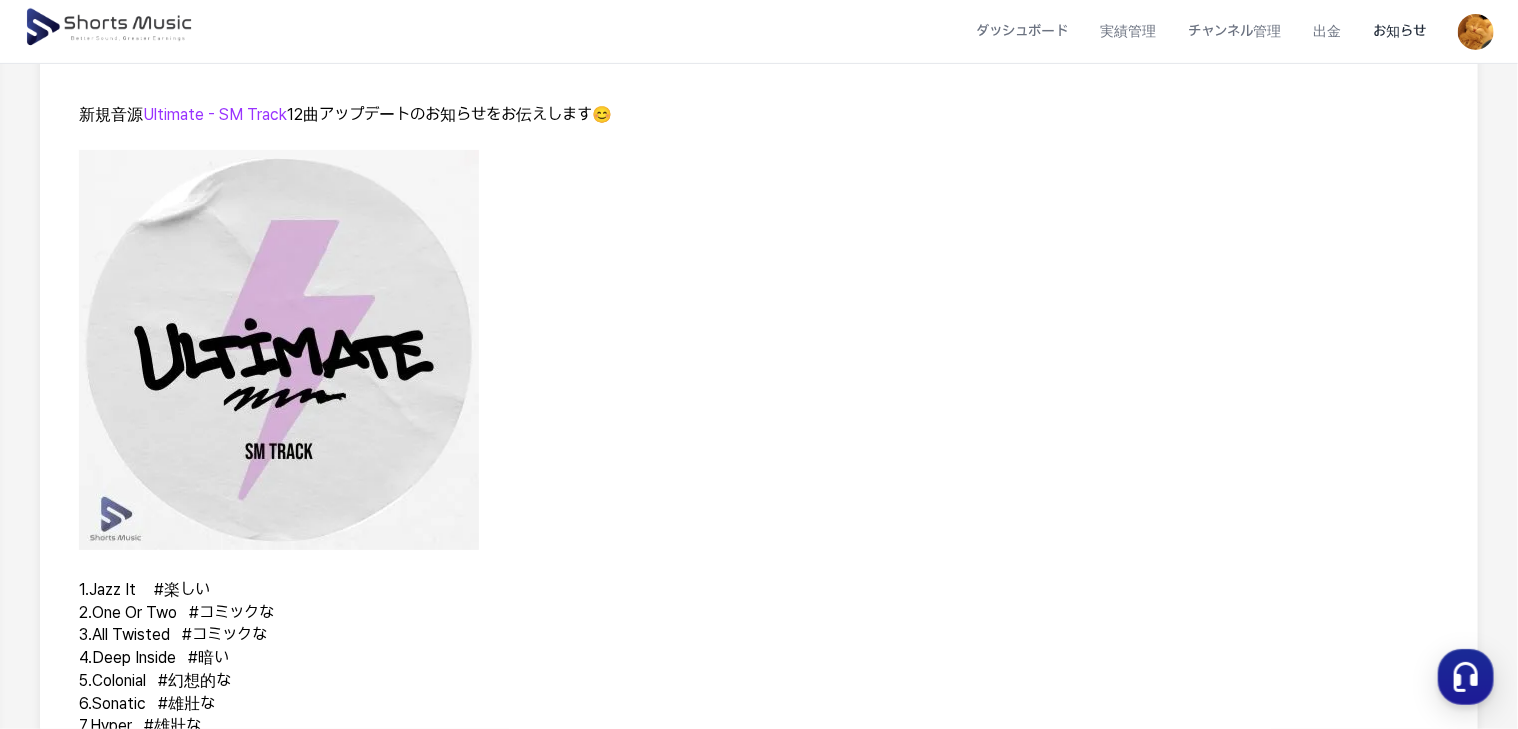 scroll, scrollTop: 371, scrollLeft: 0, axis: vertical 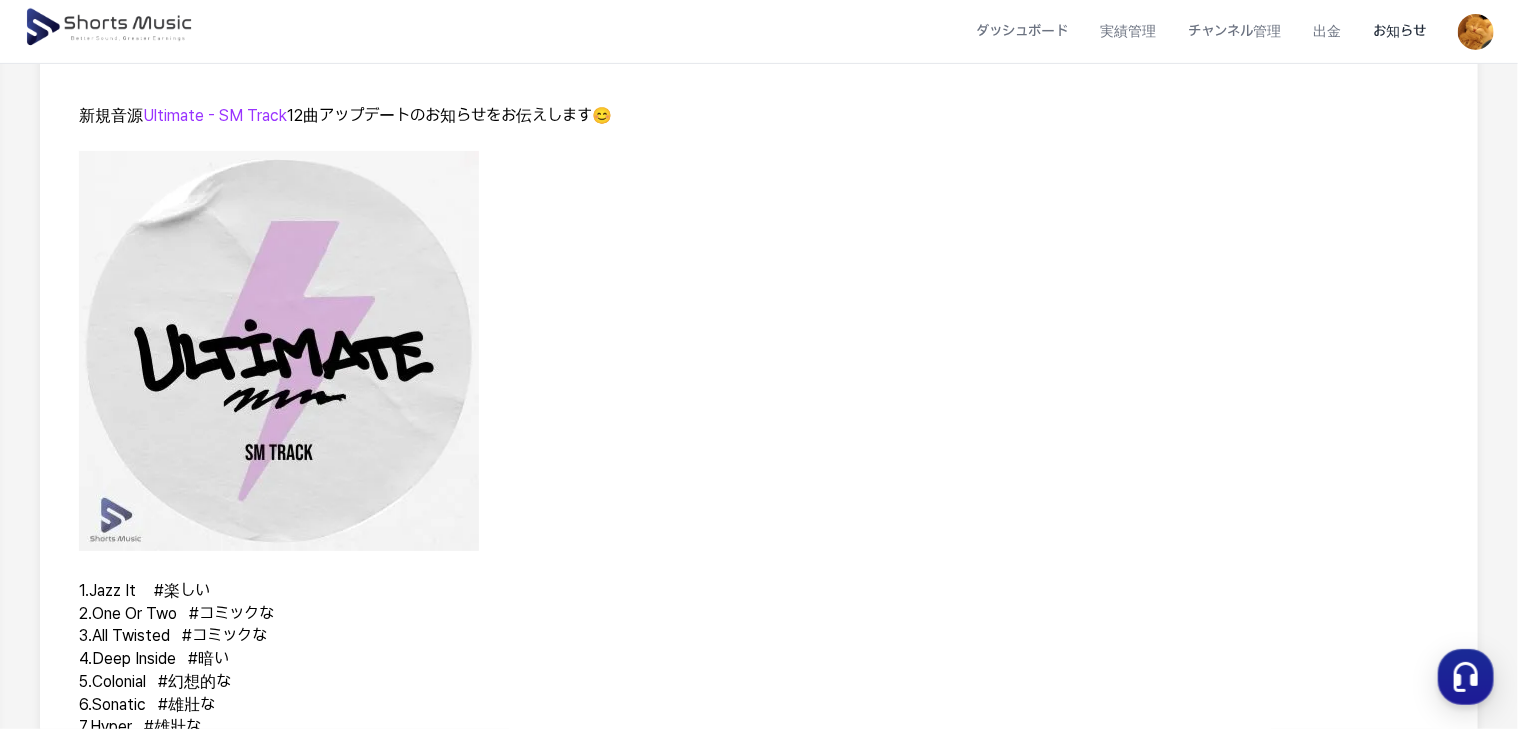 click on "Ultimate - SM Track" at bounding box center (215, 115) 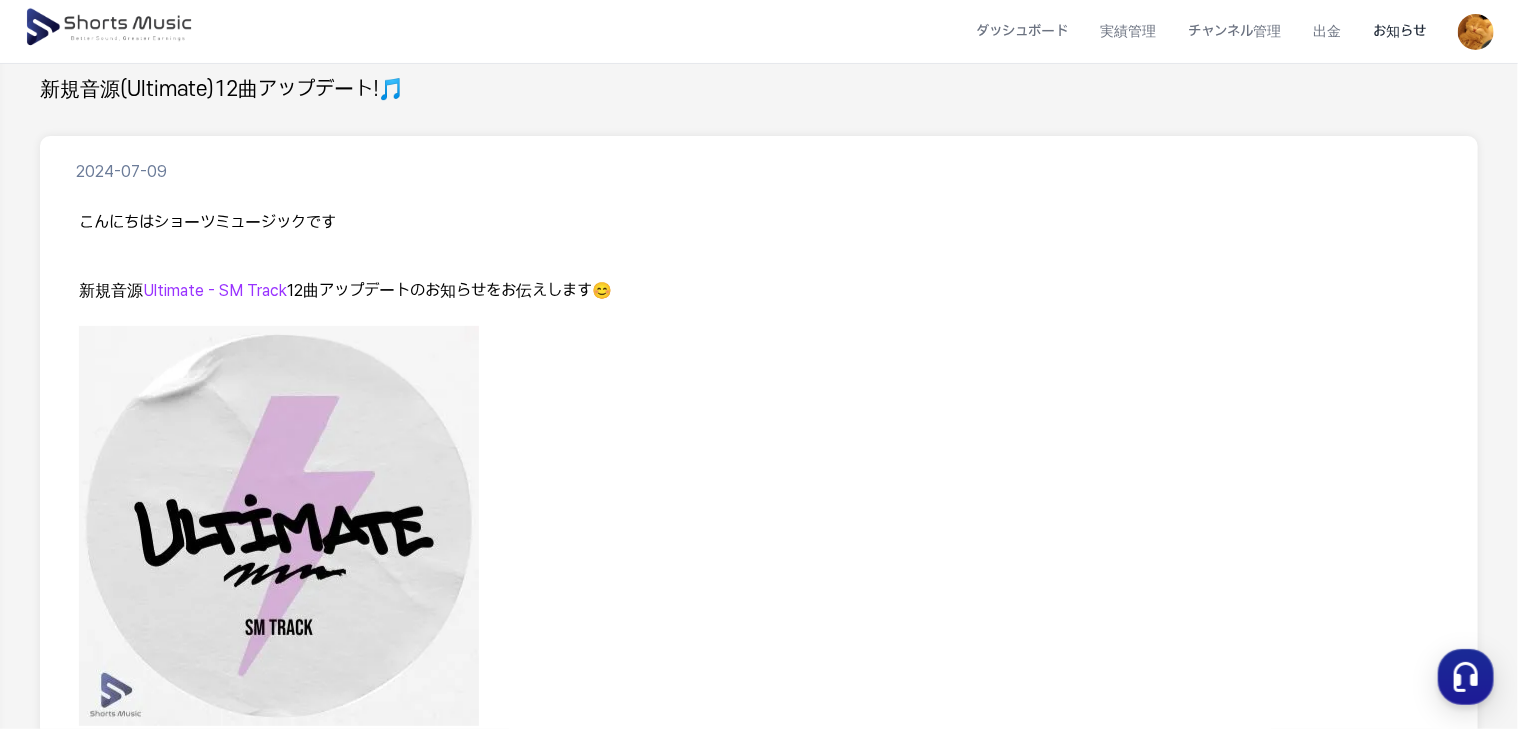 scroll, scrollTop: 0, scrollLeft: 0, axis: both 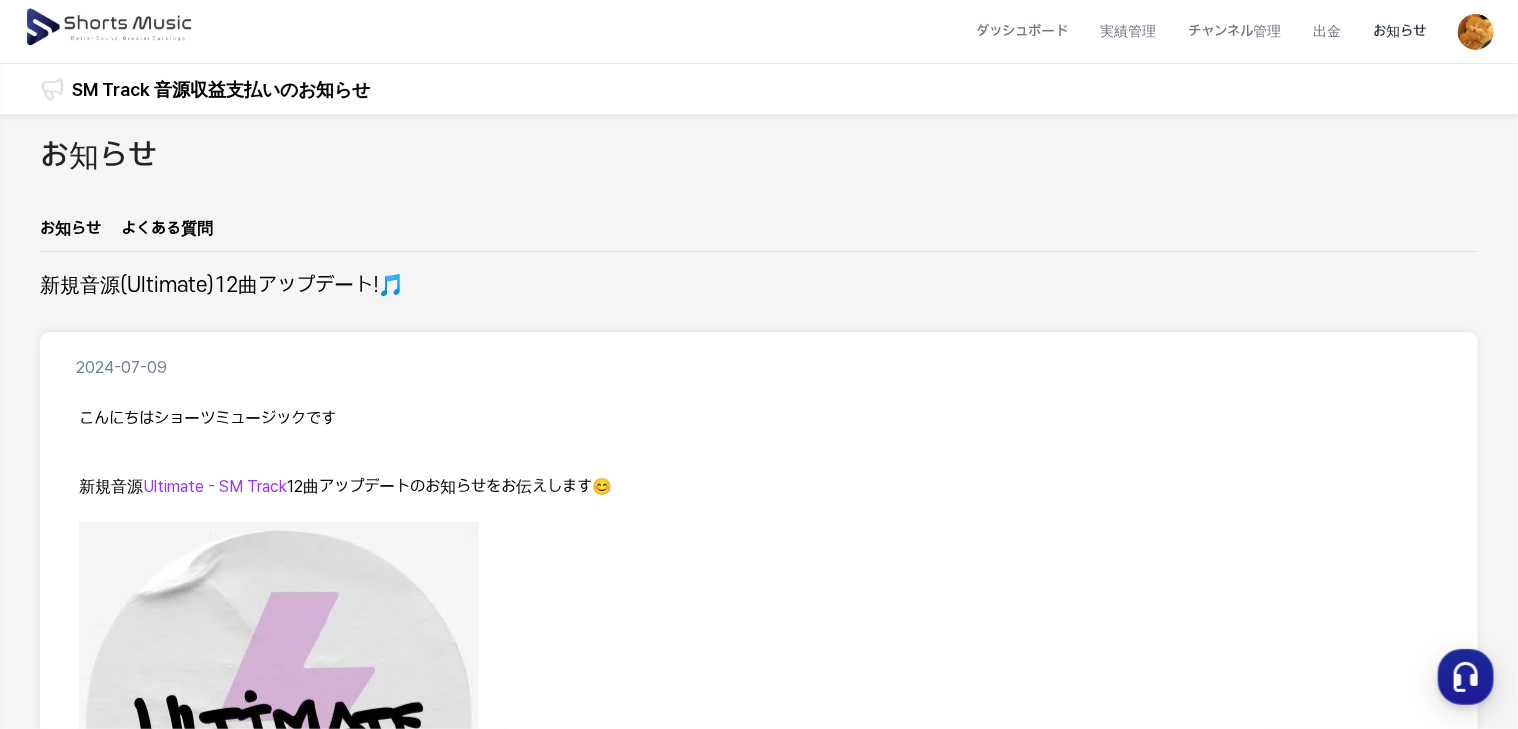 click at bounding box center (110, 28) 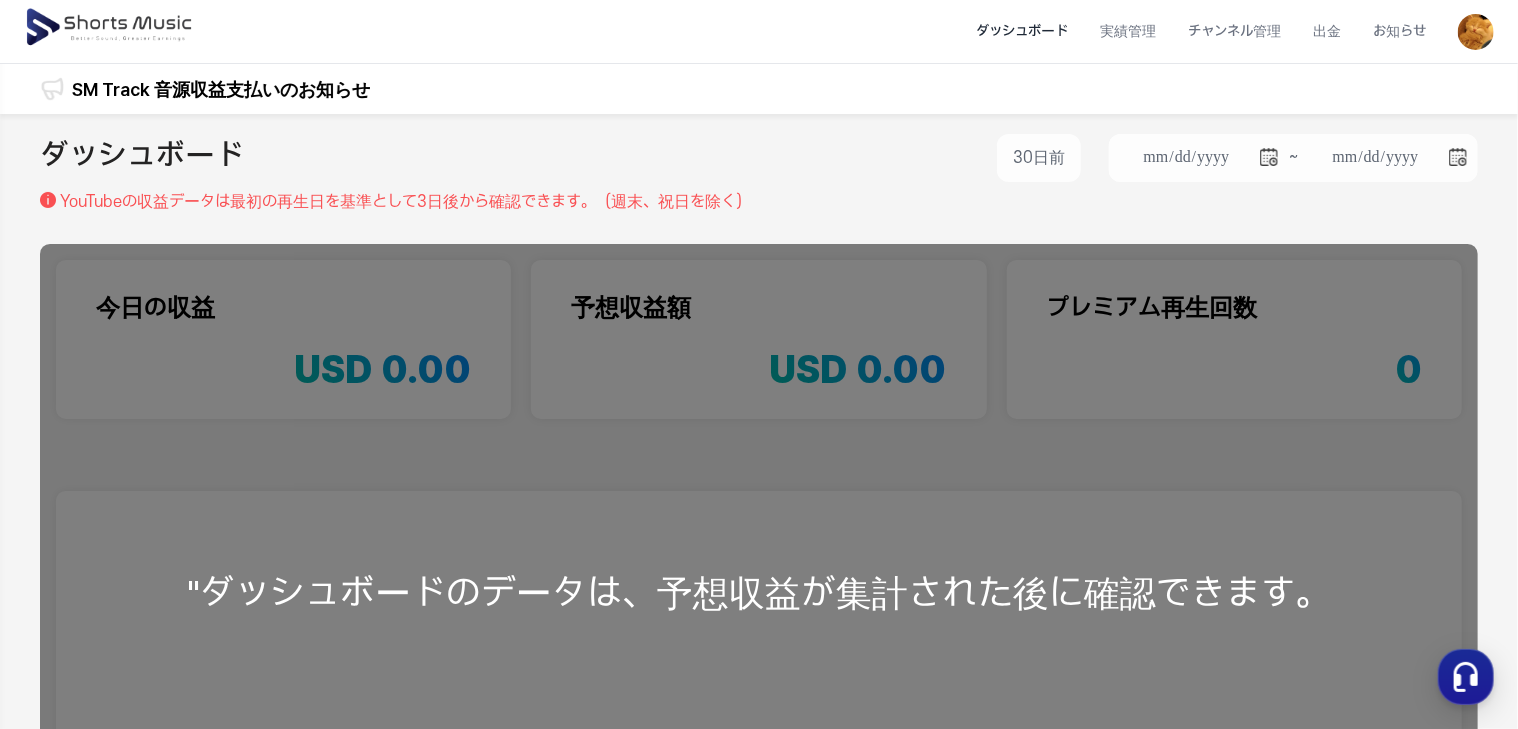 click at bounding box center [110, 28] 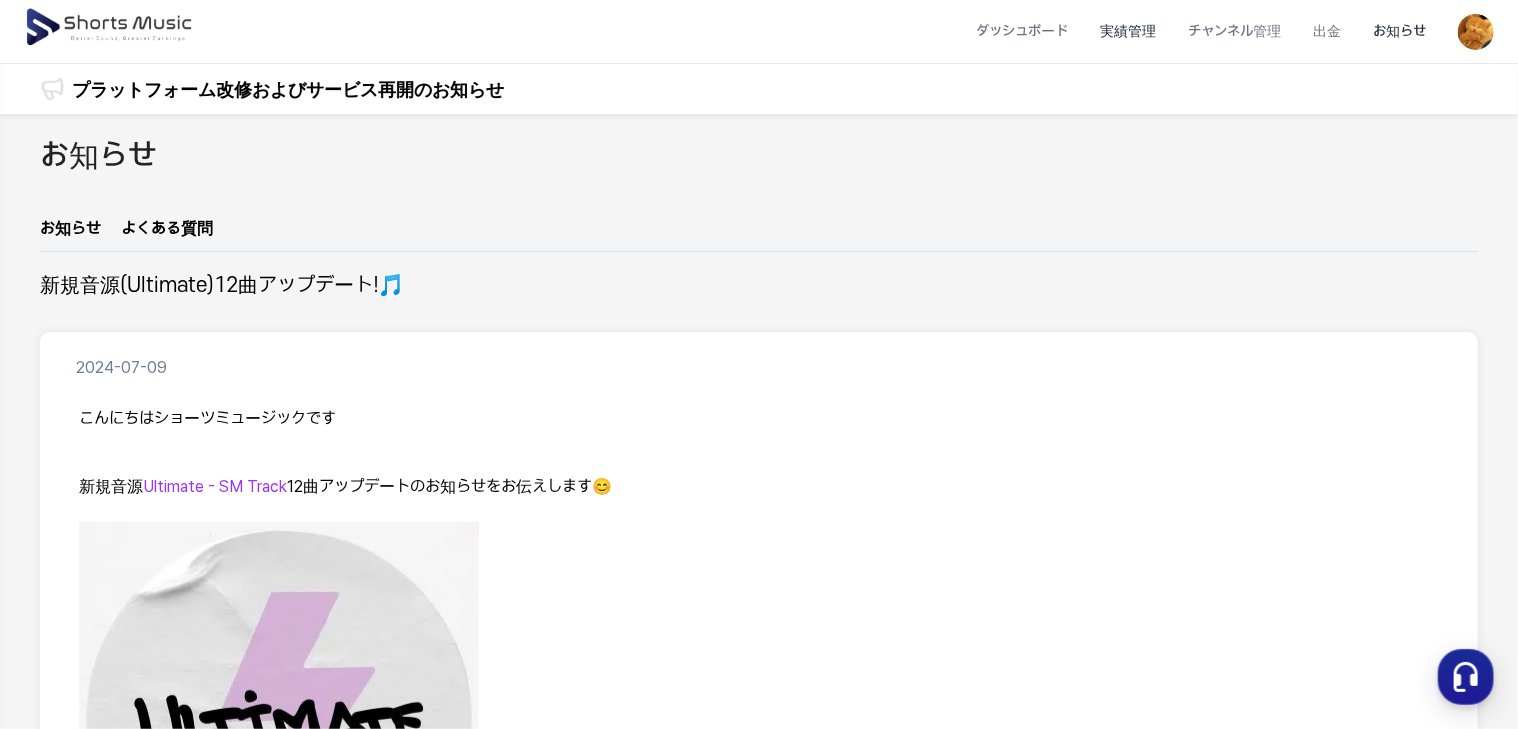 click on "実績管理" at bounding box center (1128, 31) 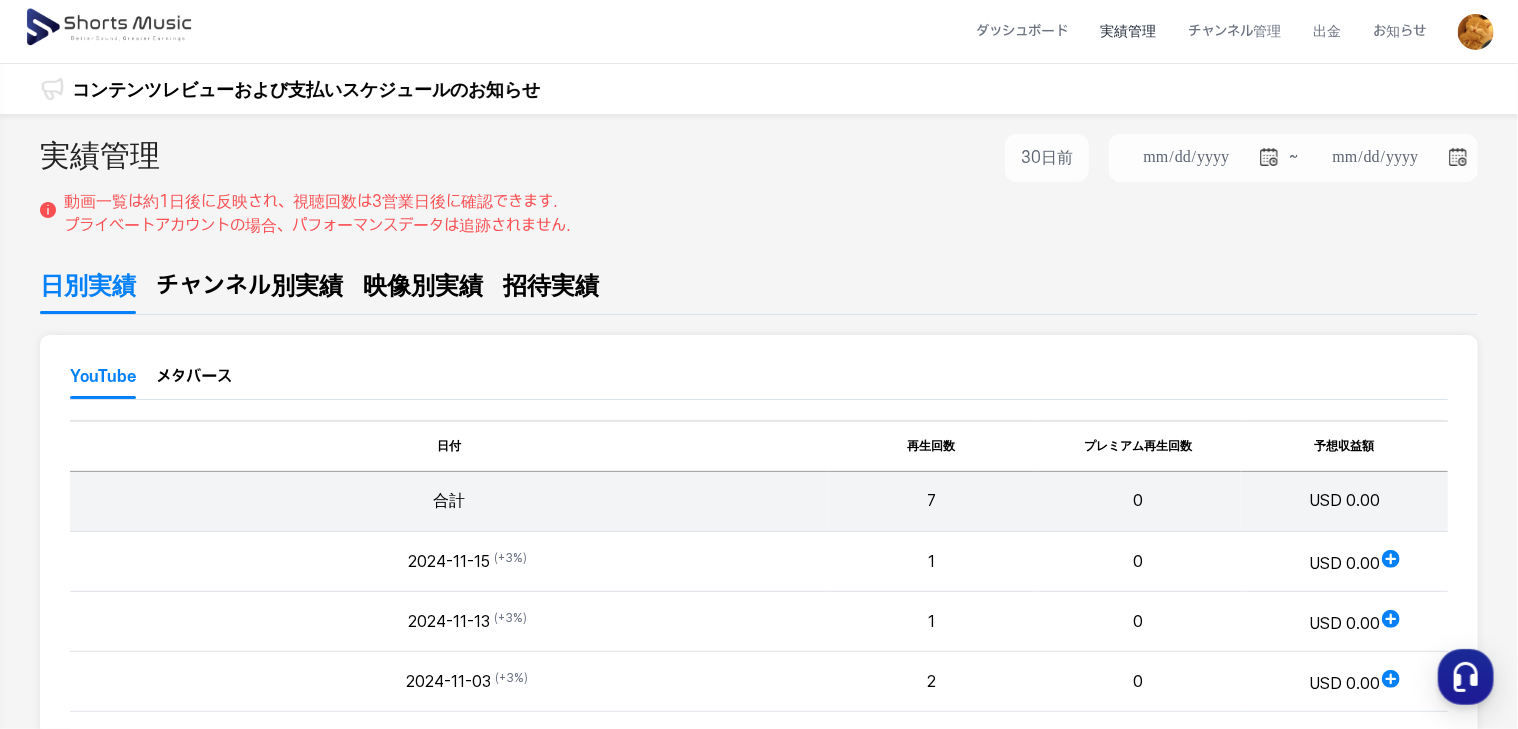 click on "メタバース" at bounding box center (194, 382) 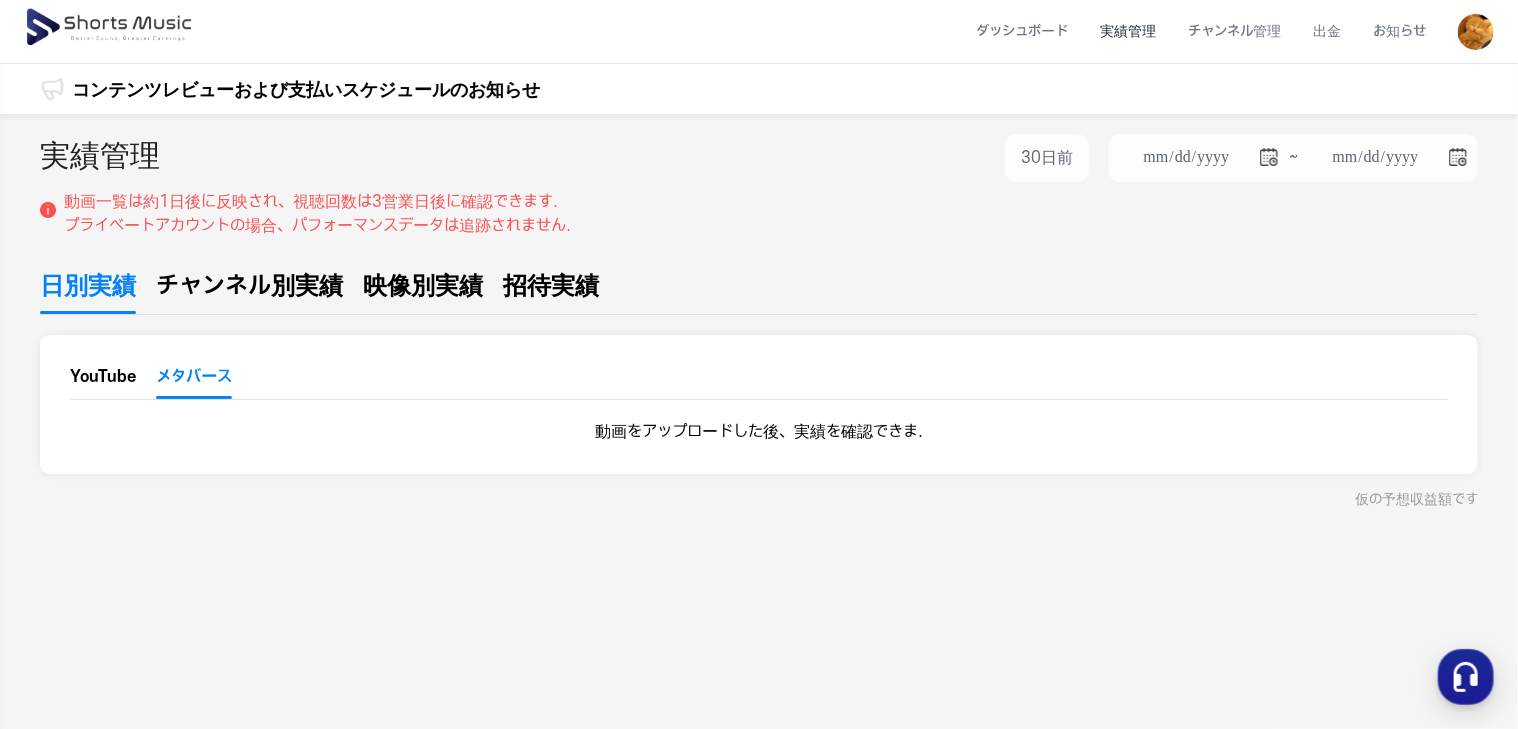 click on "YouTube" at bounding box center [103, 382] 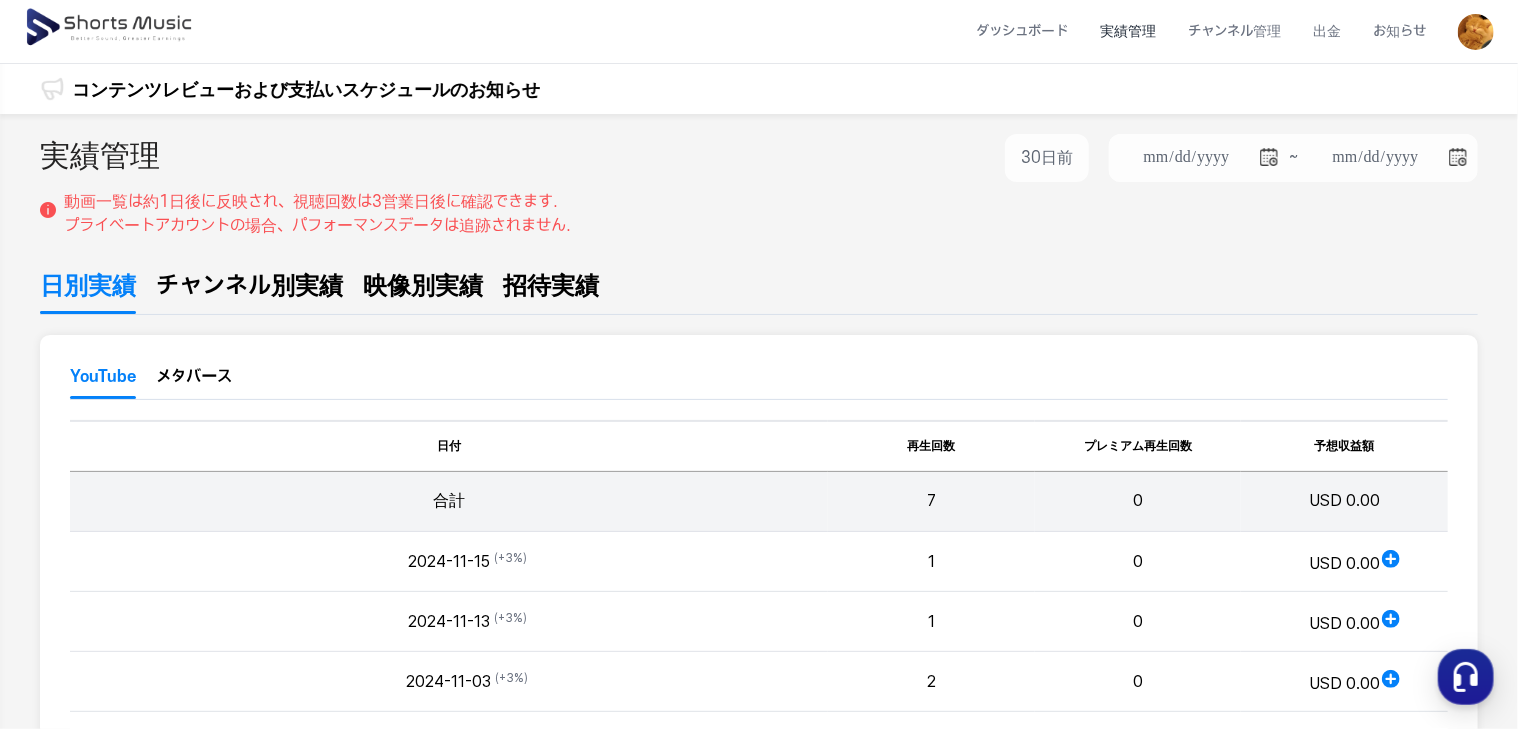 click on "映像別実績" at bounding box center [423, 286] 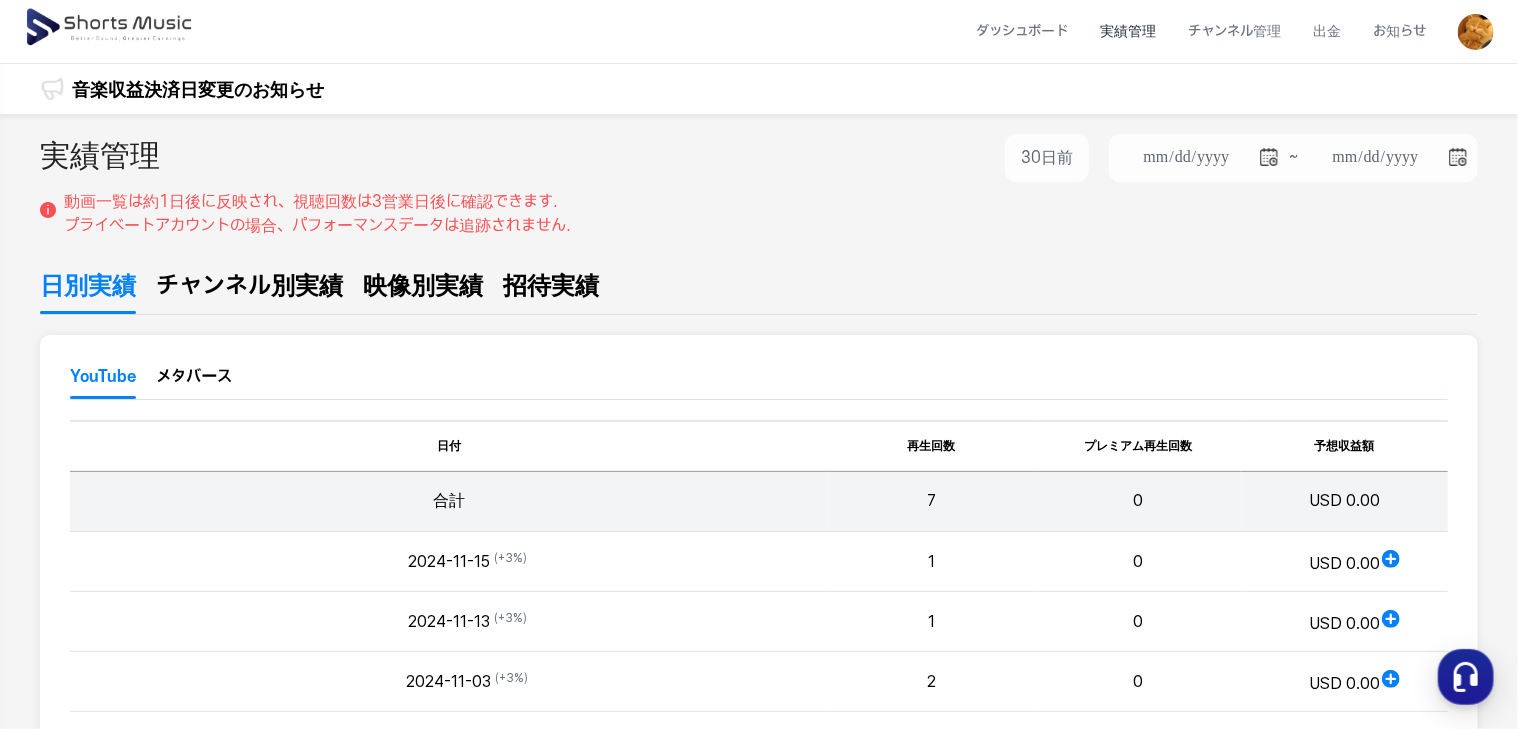 type on "**********" 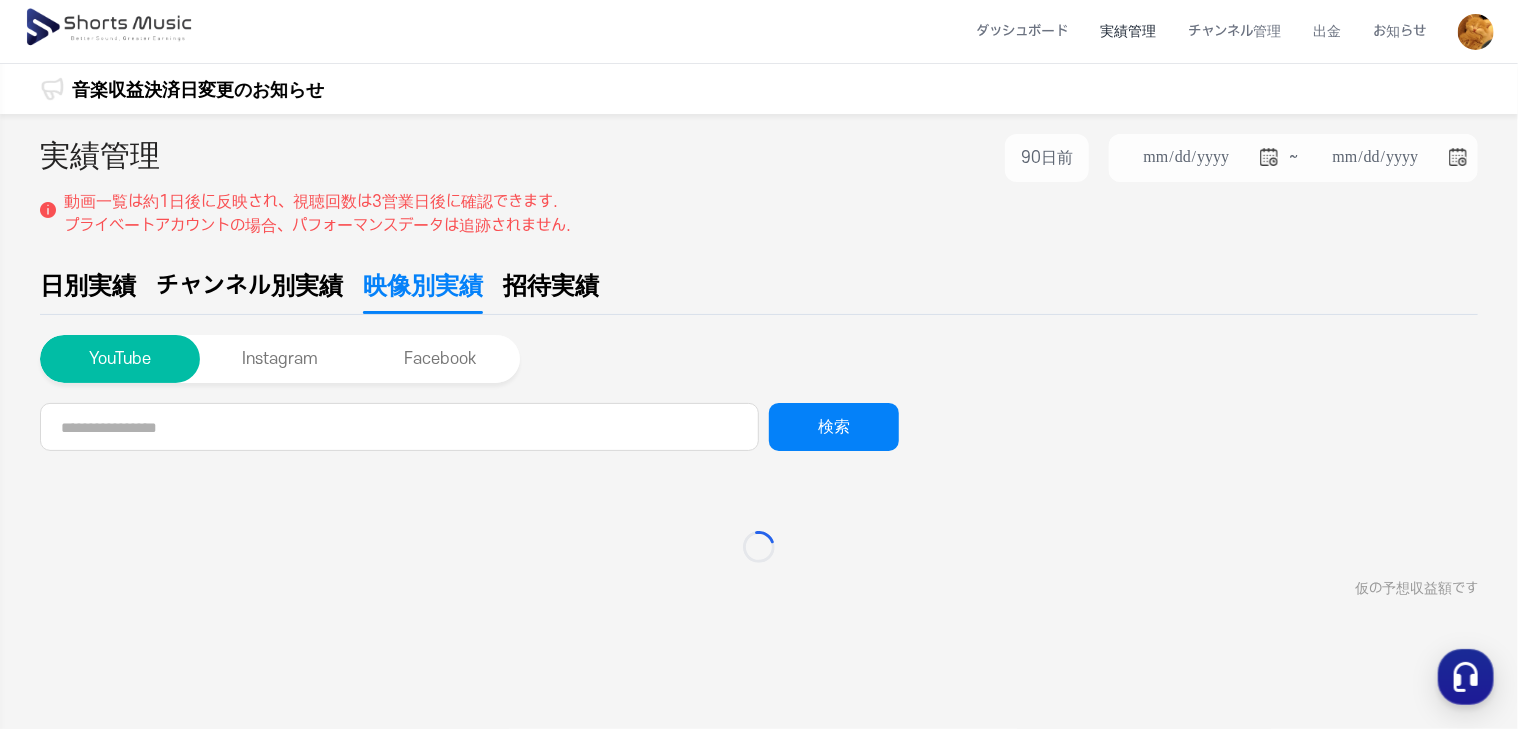 click on "映像別実績" at bounding box center [423, 286] 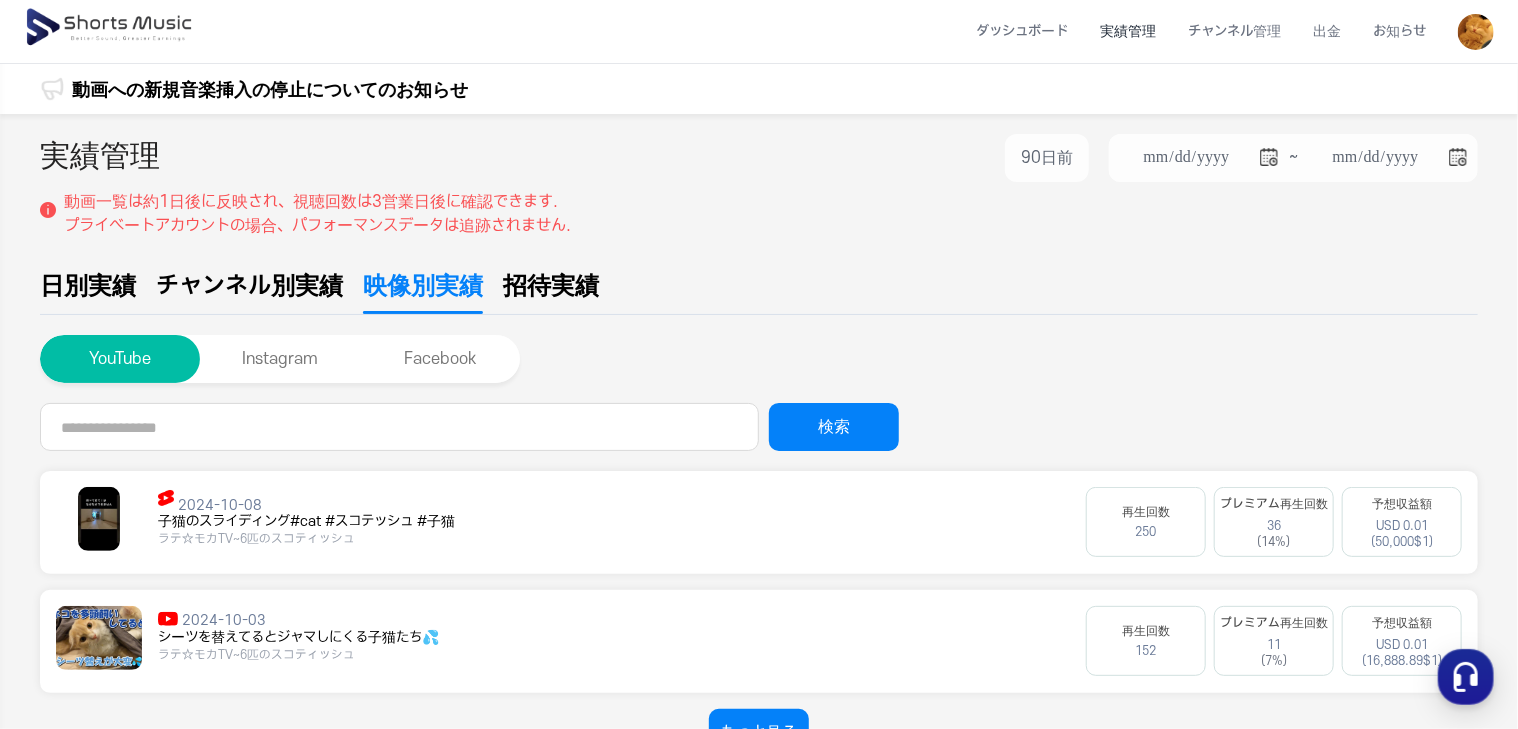 click on "250" at bounding box center (1146, 532) 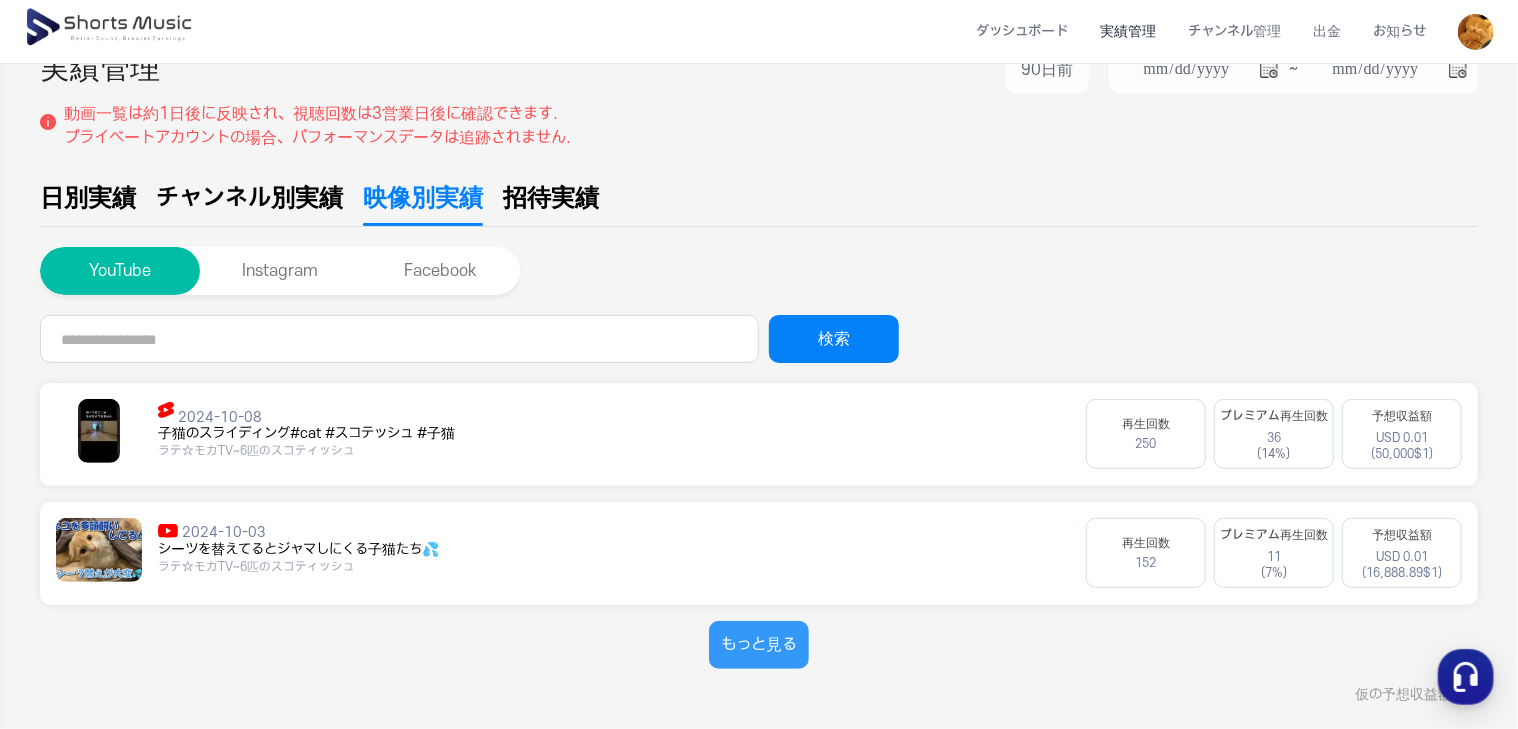 click on "もっと見る" at bounding box center [759, 645] 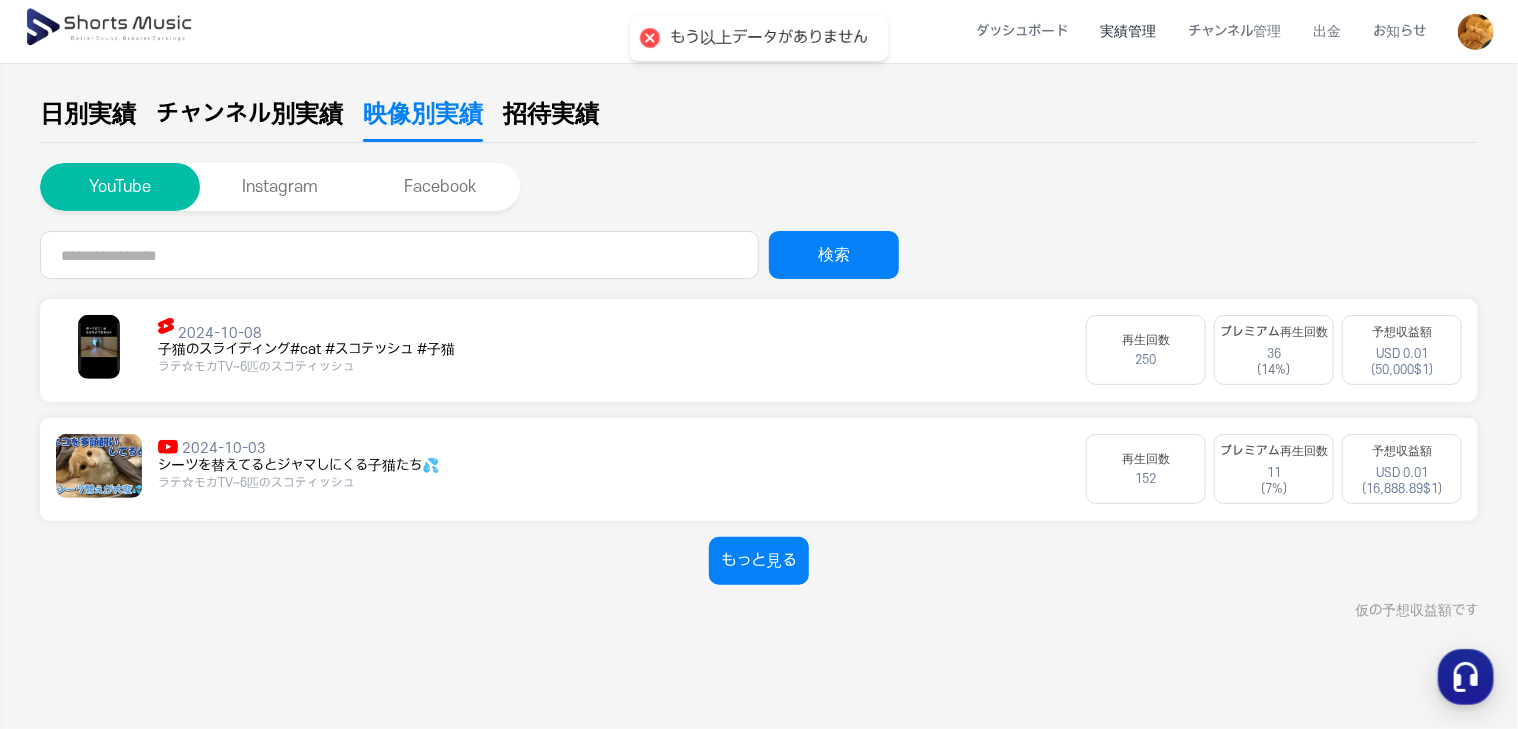 scroll, scrollTop: 169, scrollLeft: 0, axis: vertical 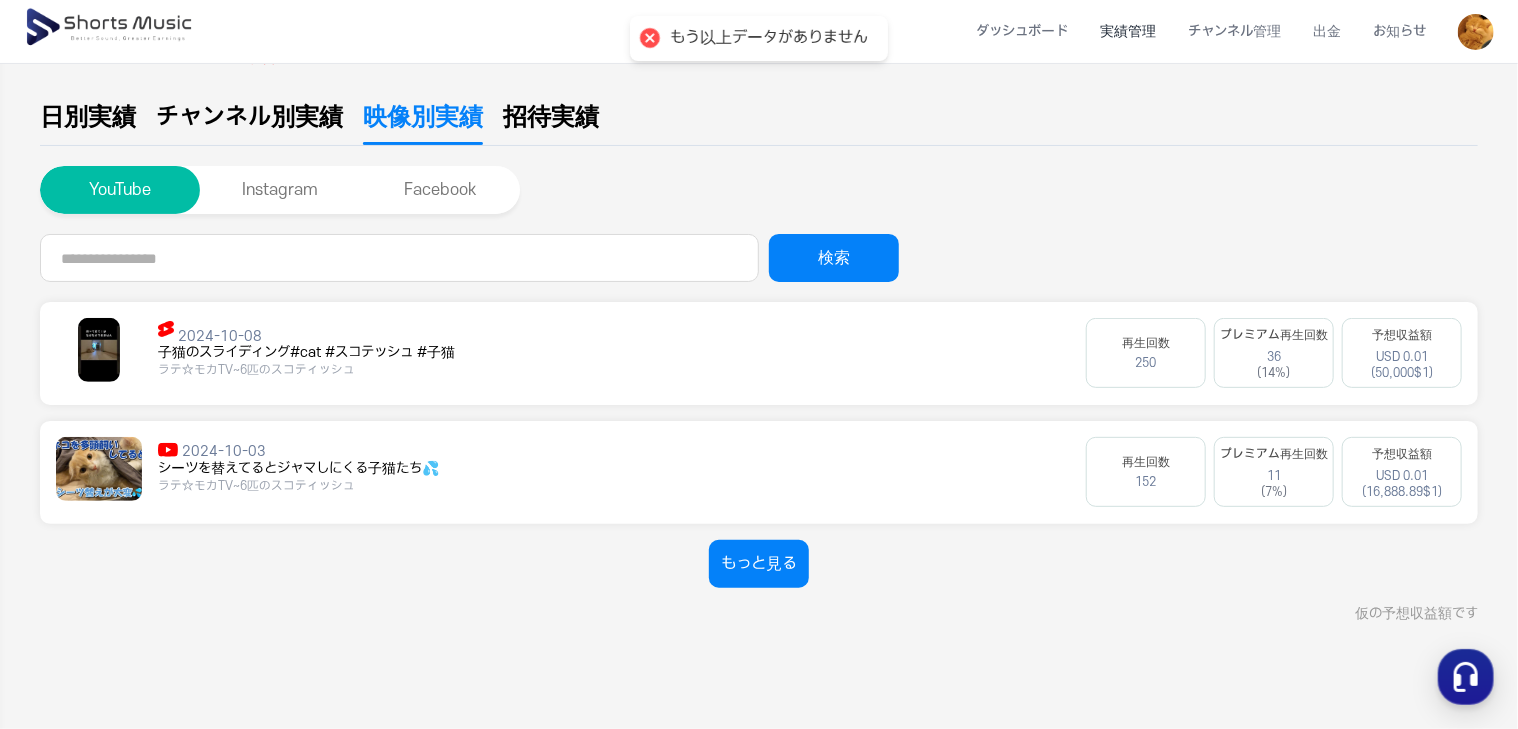 click at bounding box center [99, 350] 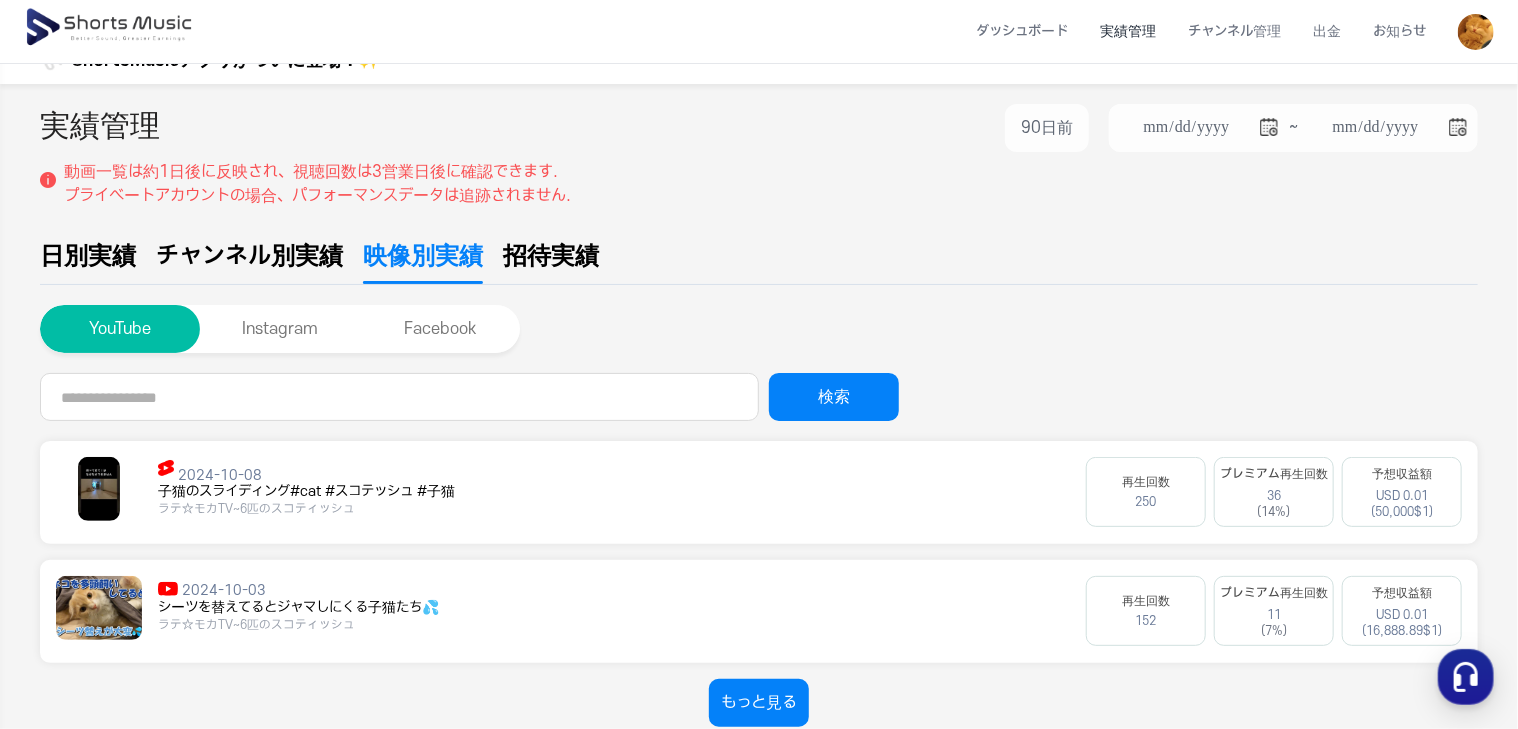 scroll, scrollTop: 0, scrollLeft: 0, axis: both 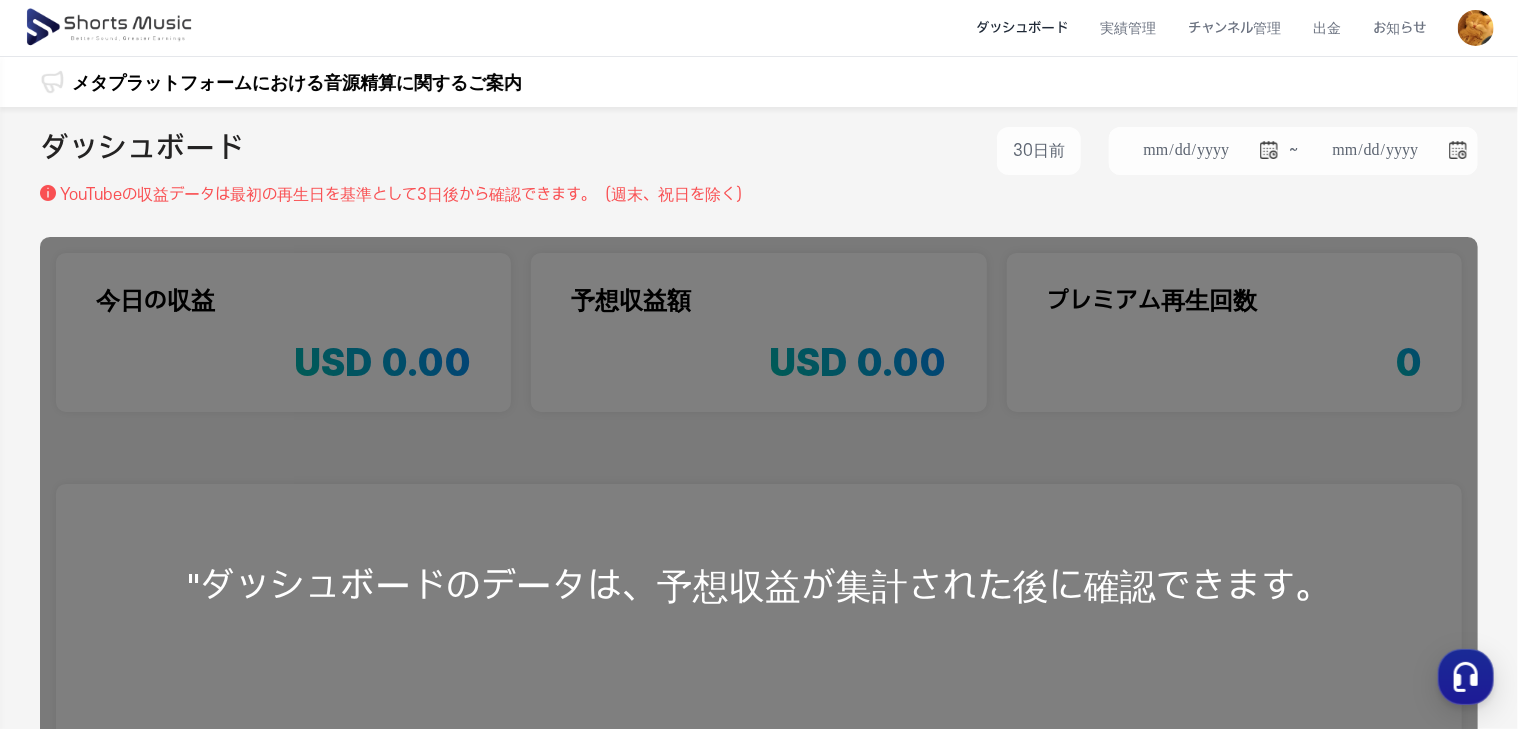 click on "ダッシュボード" at bounding box center [1022, 28] 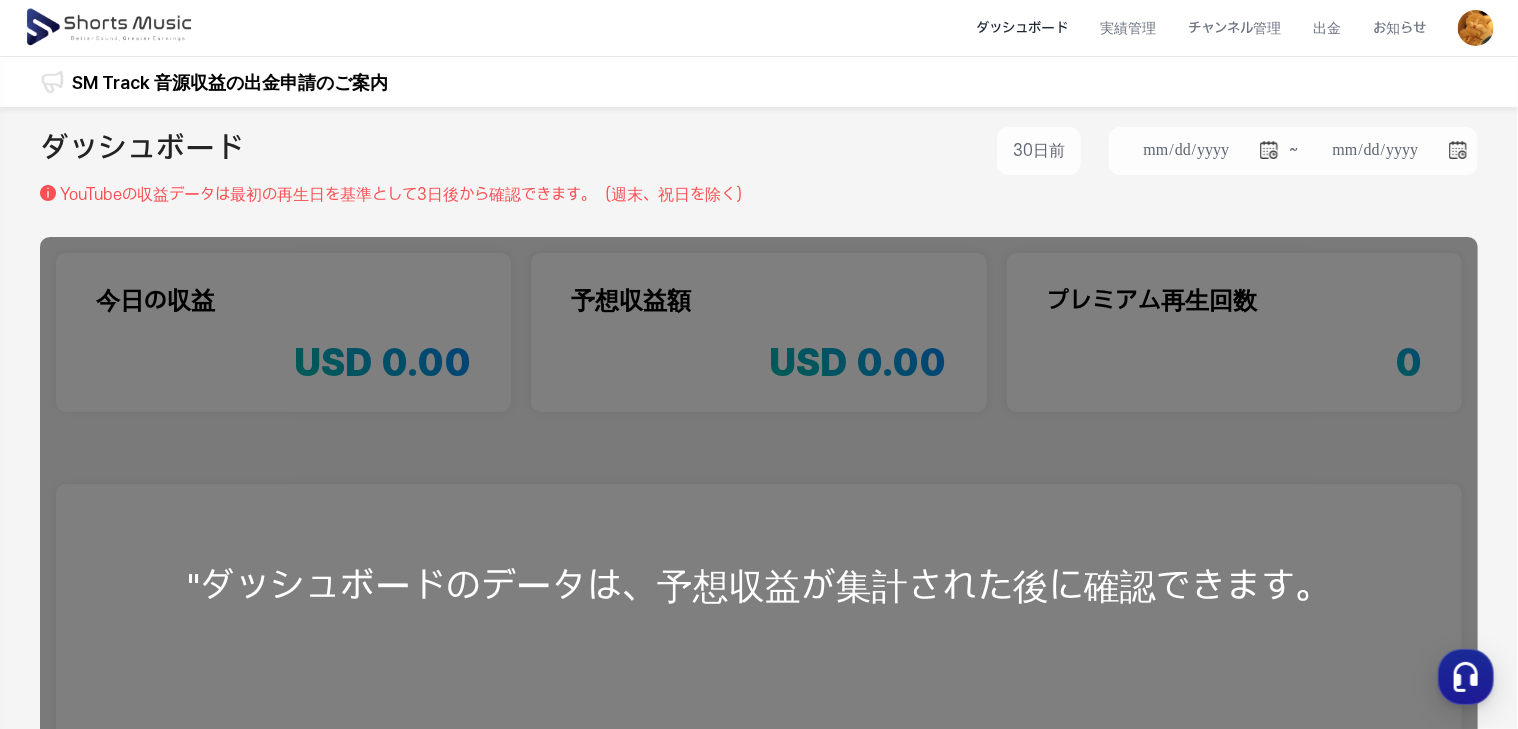 click on "ダッシュボード" at bounding box center (1022, 28) 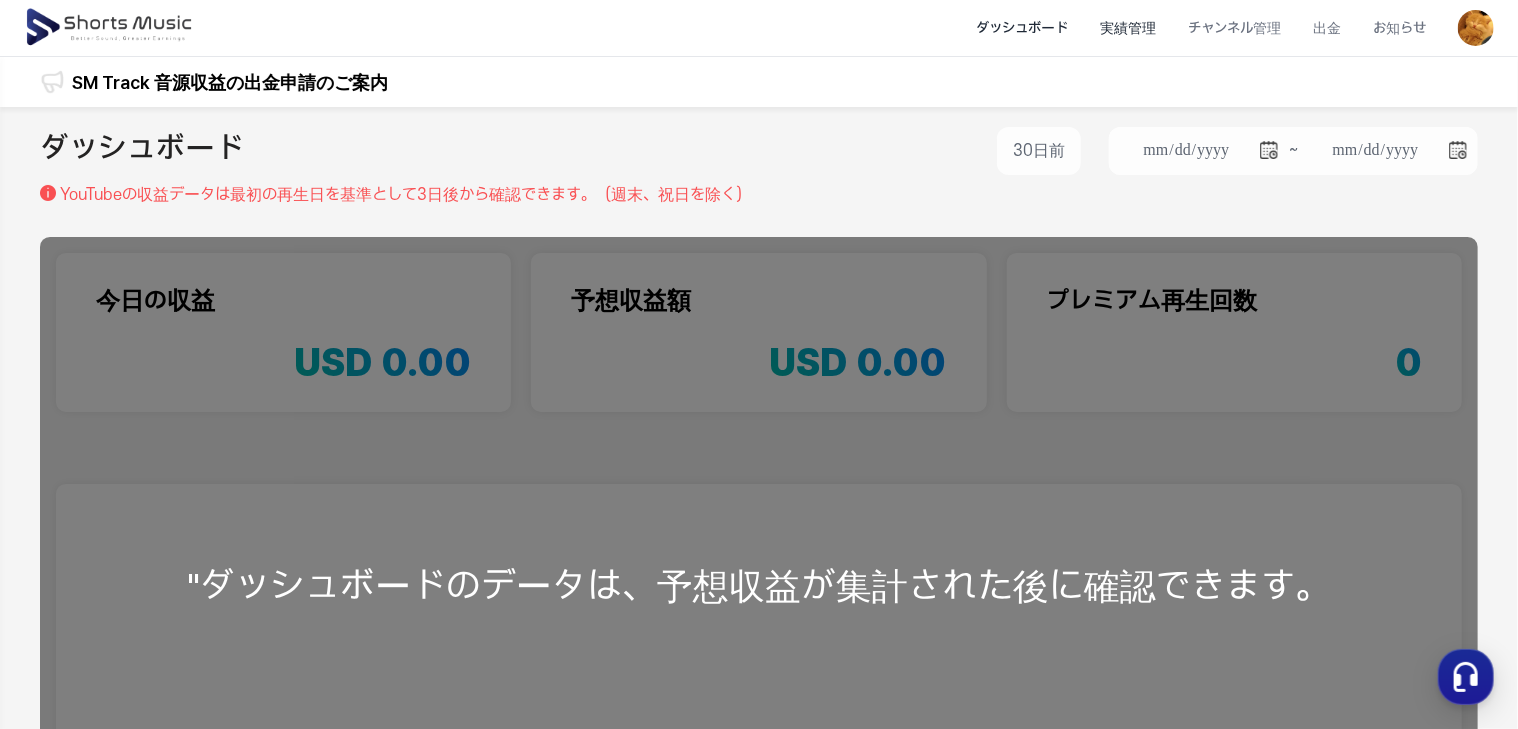 click on "実績管理" at bounding box center [1128, 28] 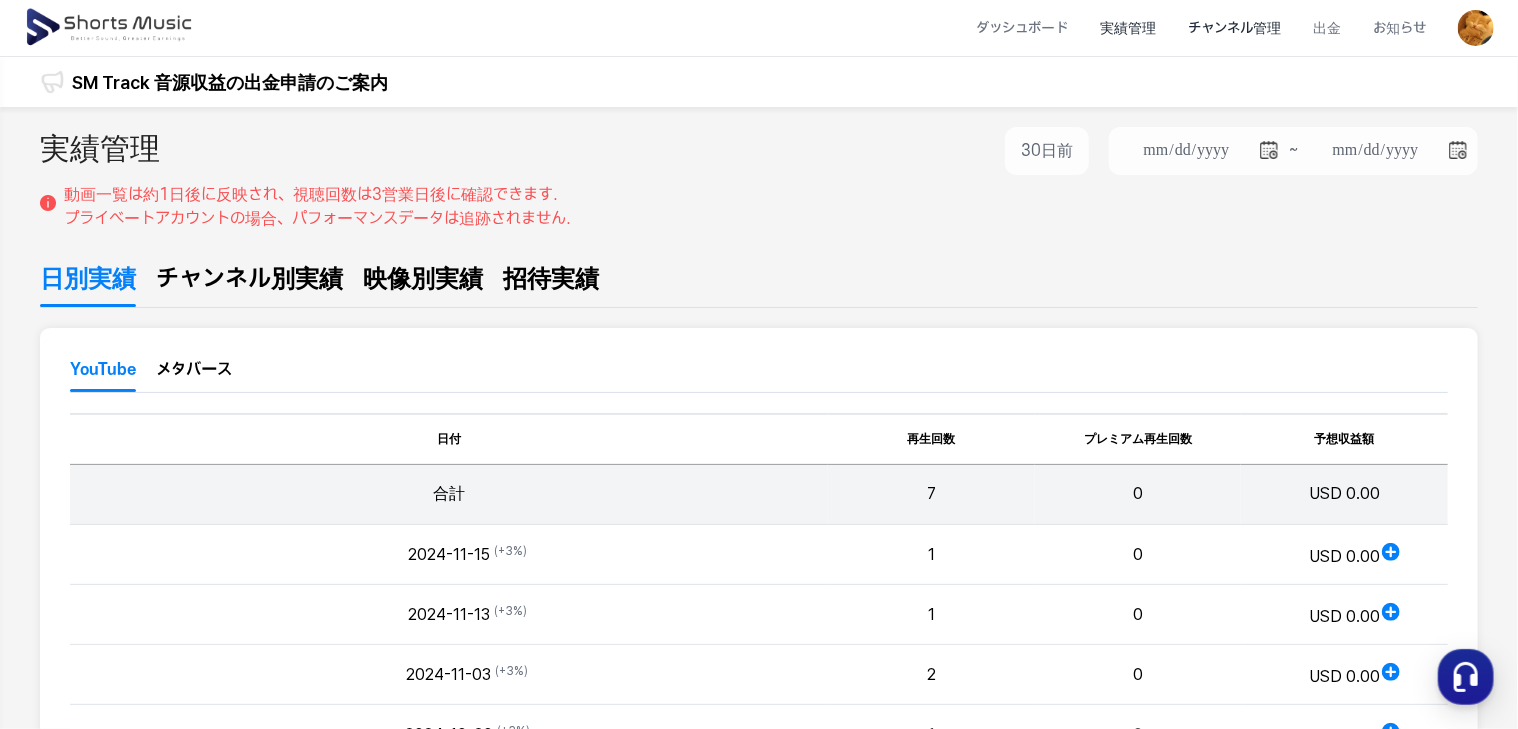 click on "チャンネル管理" at bounding box center [1234, 28] 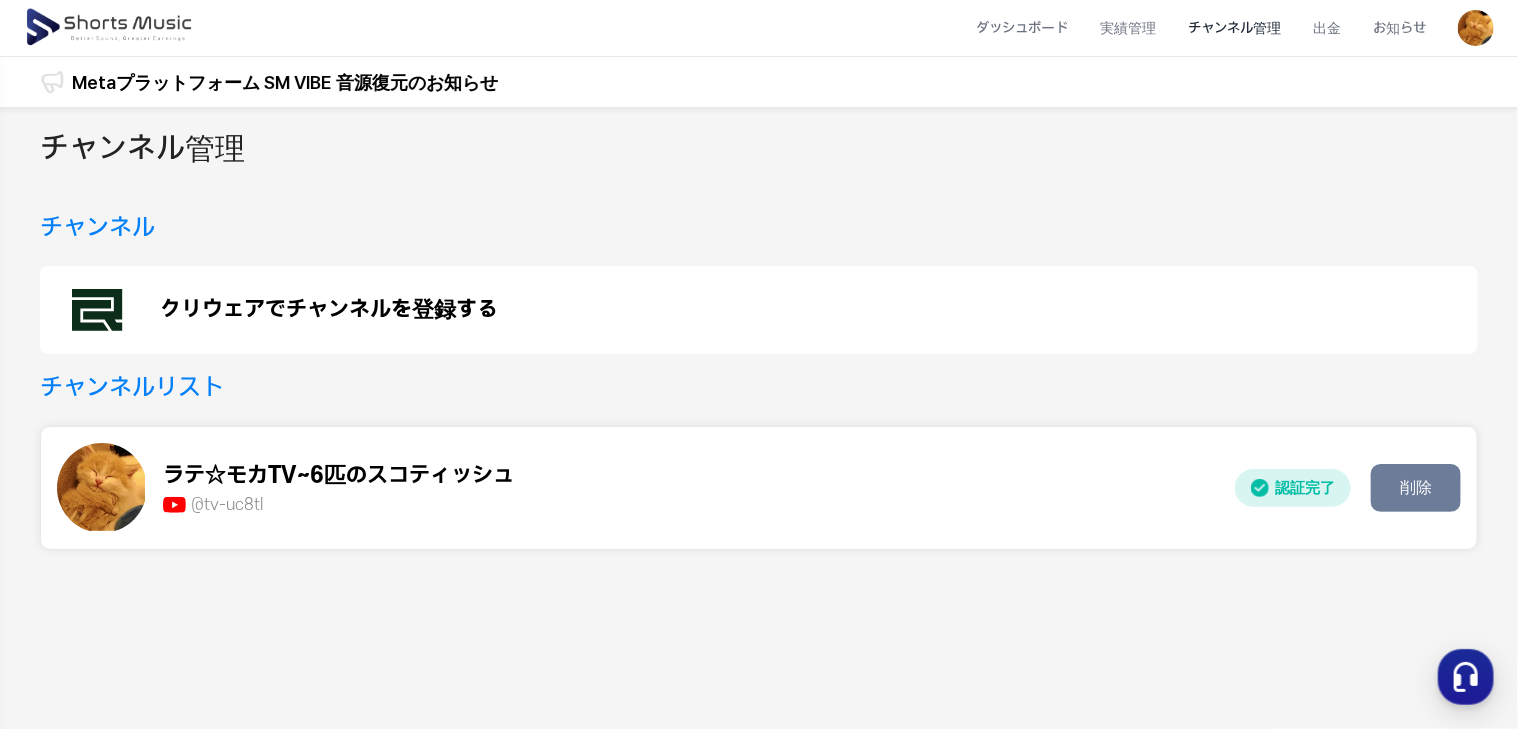 click on "クリウェアでチャンネルを登録する" at bounding box center (759, 310) 